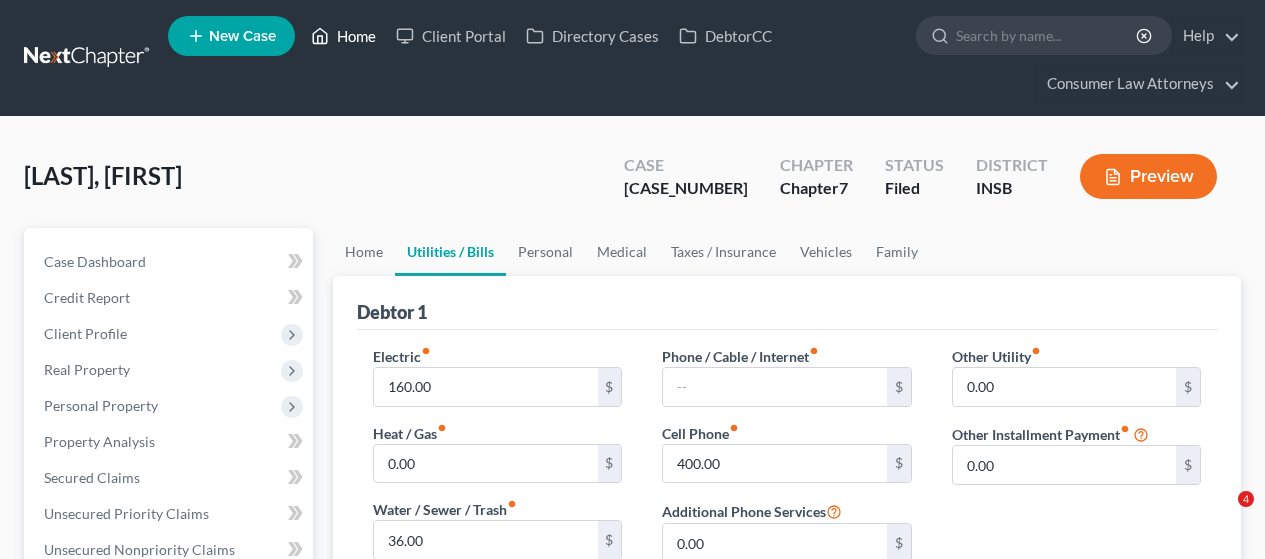 scroll, scrollTop: 0, scrollLeft: 0, axis: both 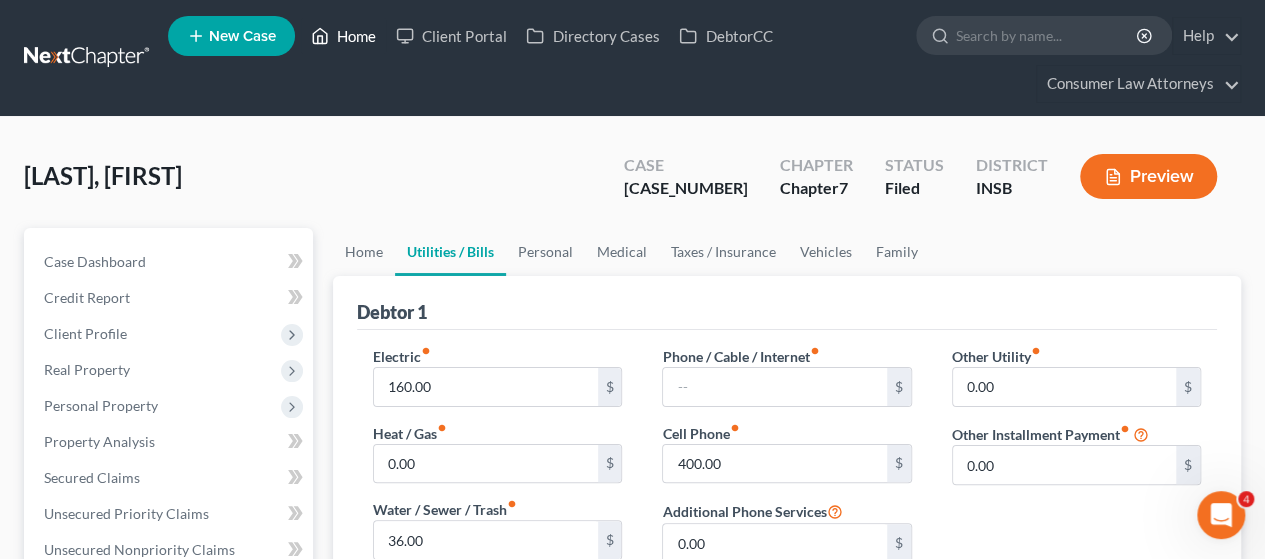 click on "Home" at bounding box center [343, 36] 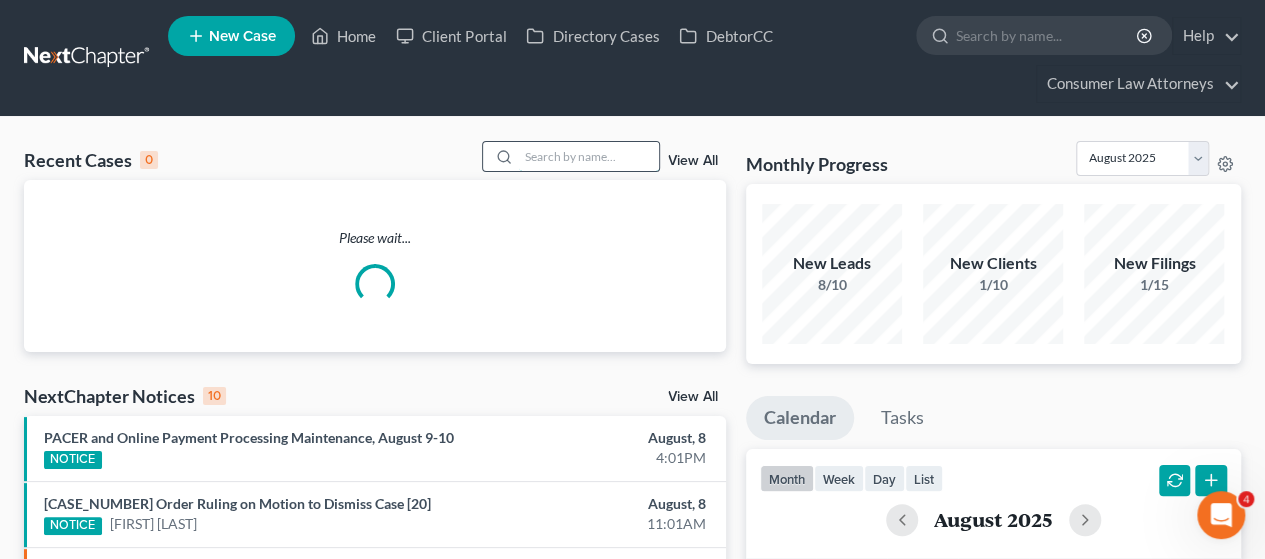 click at bounding box center [589, 156] 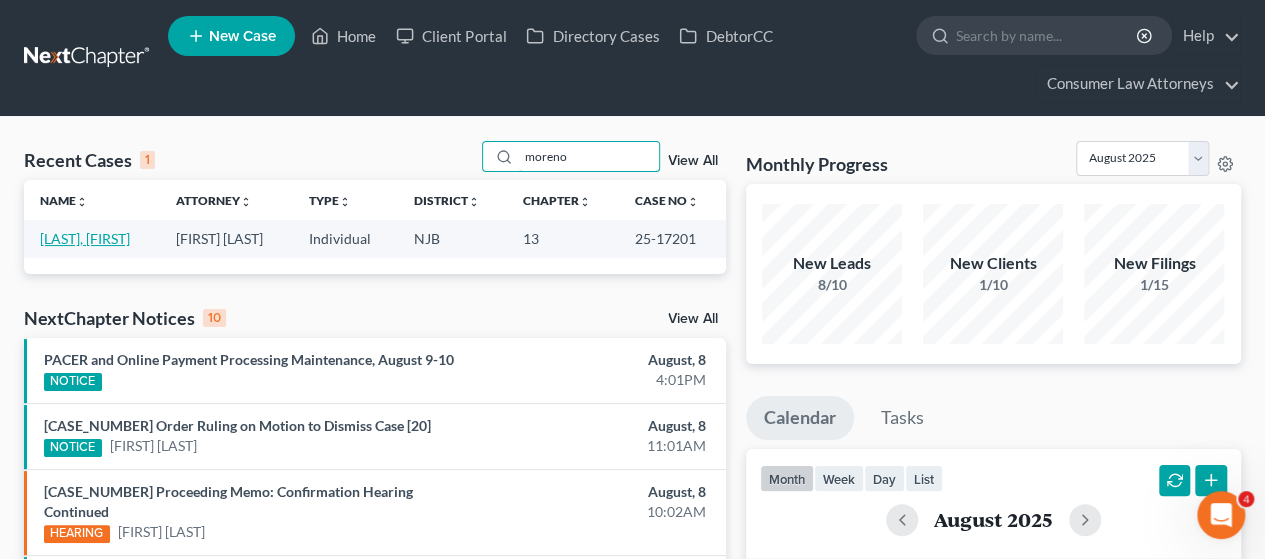 type on "moreno" 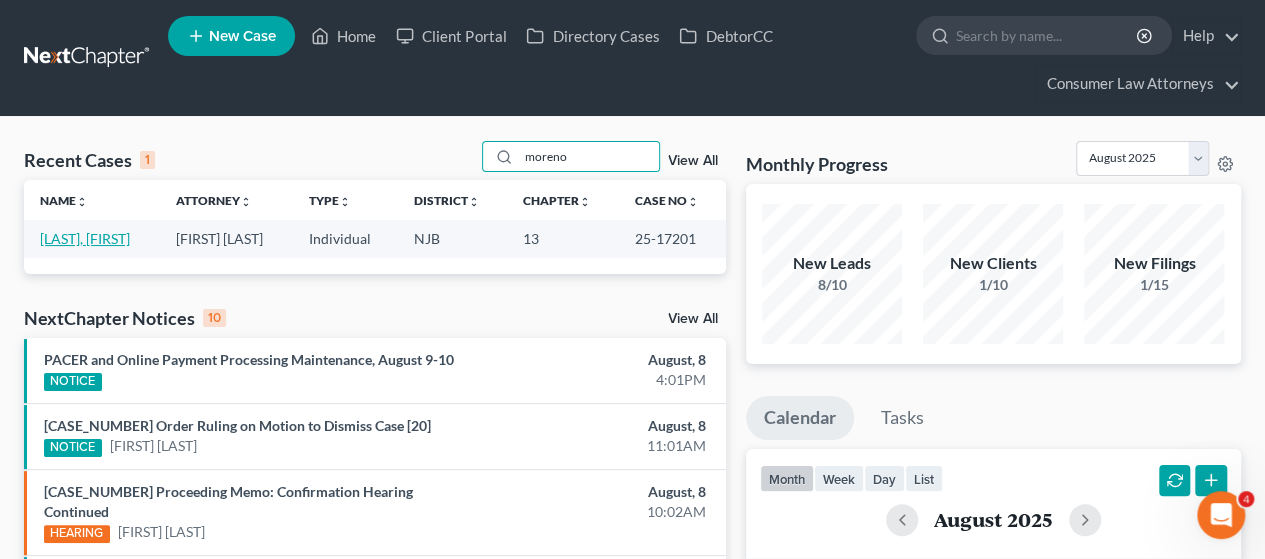 click on "[LAST], [FIRST]" at bounding box center [85, 238] 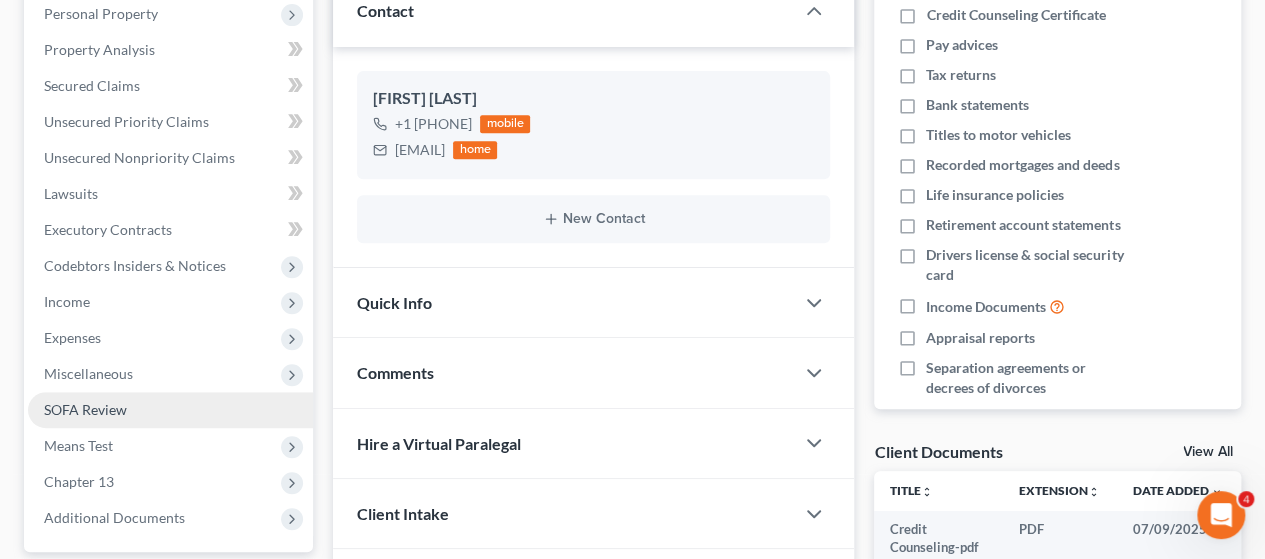 scroll, scrollTop: 400, scrollLeft: 0, axis: vertical 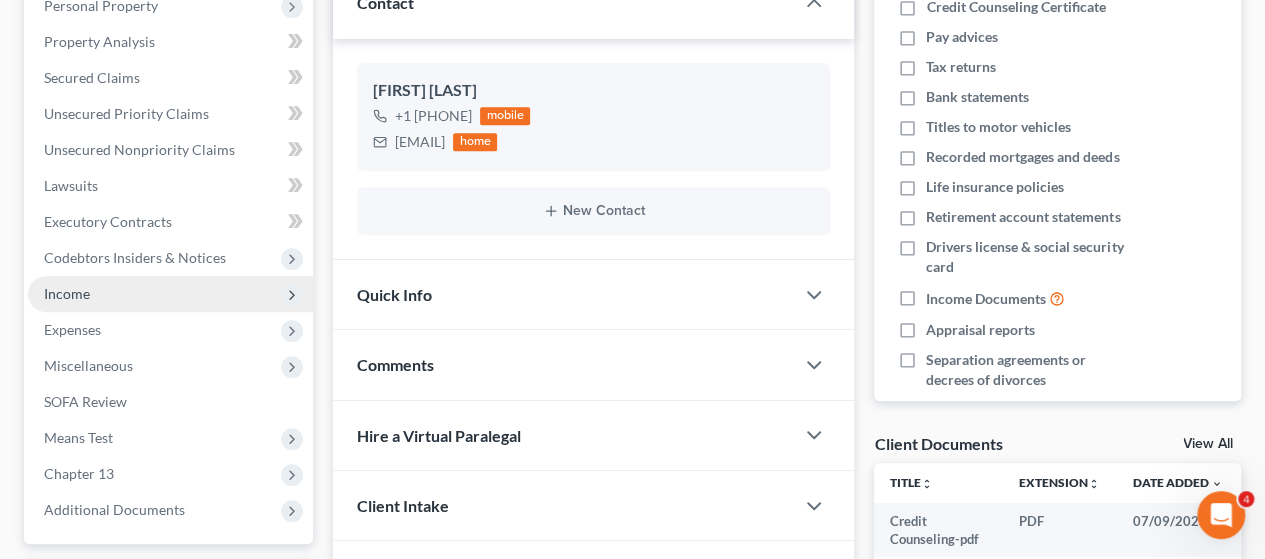 drag, startPoint x: 80, startPoint y: 290, endPoint x: 100, endPoint y: 303, distance: 23.853722 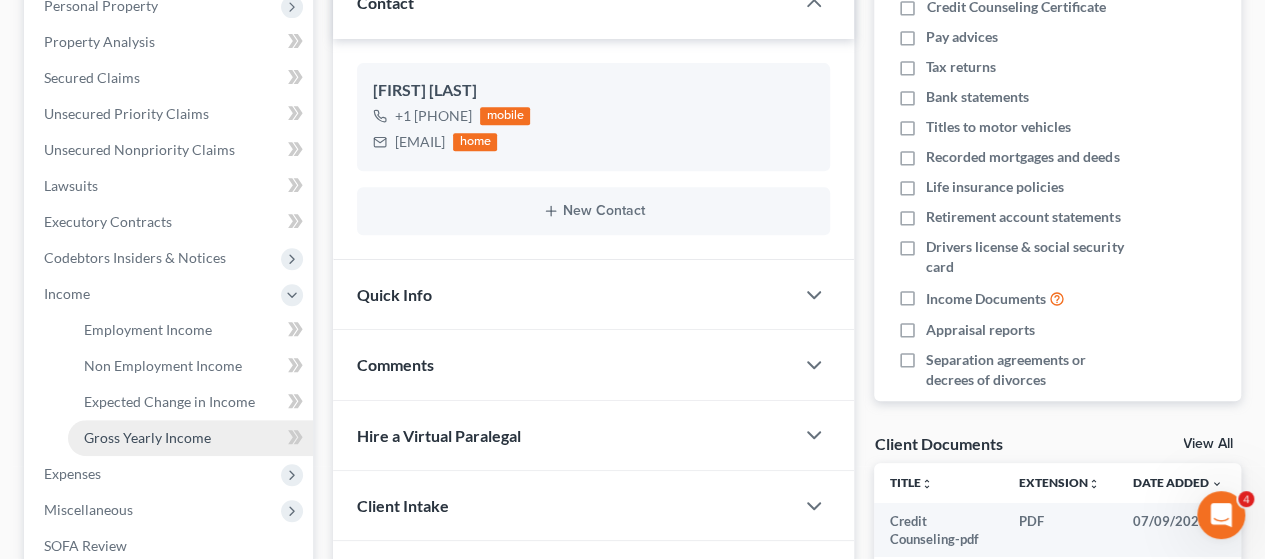 click on "Gross Yearly Income" at bounding box center (147, 437) 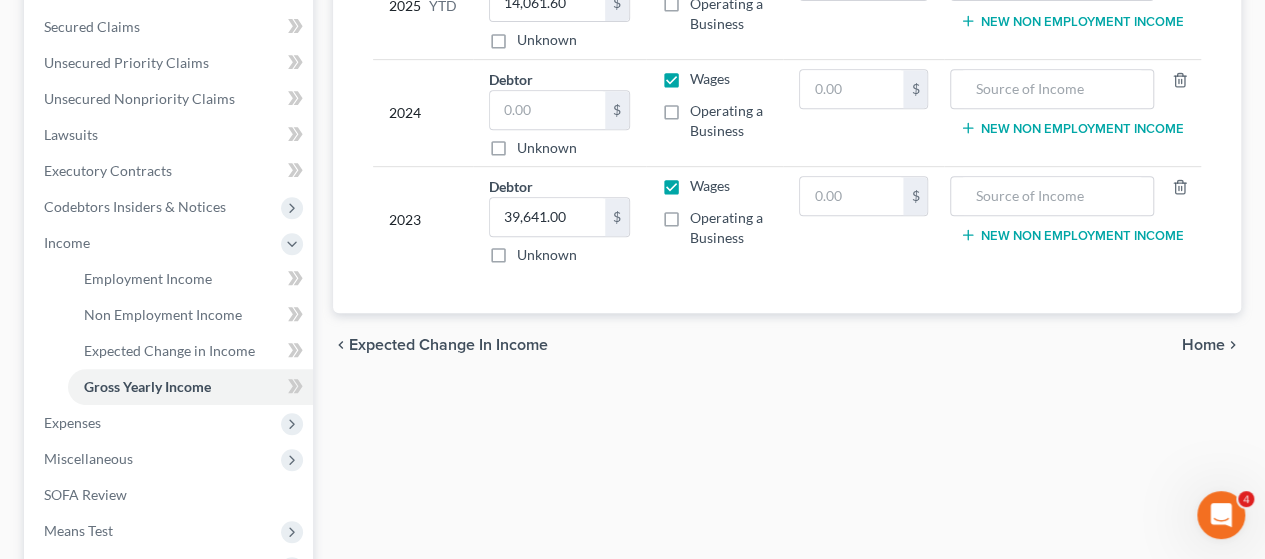 scroll, scrollTop: 400, scrollLeft: 0, axis: vertical 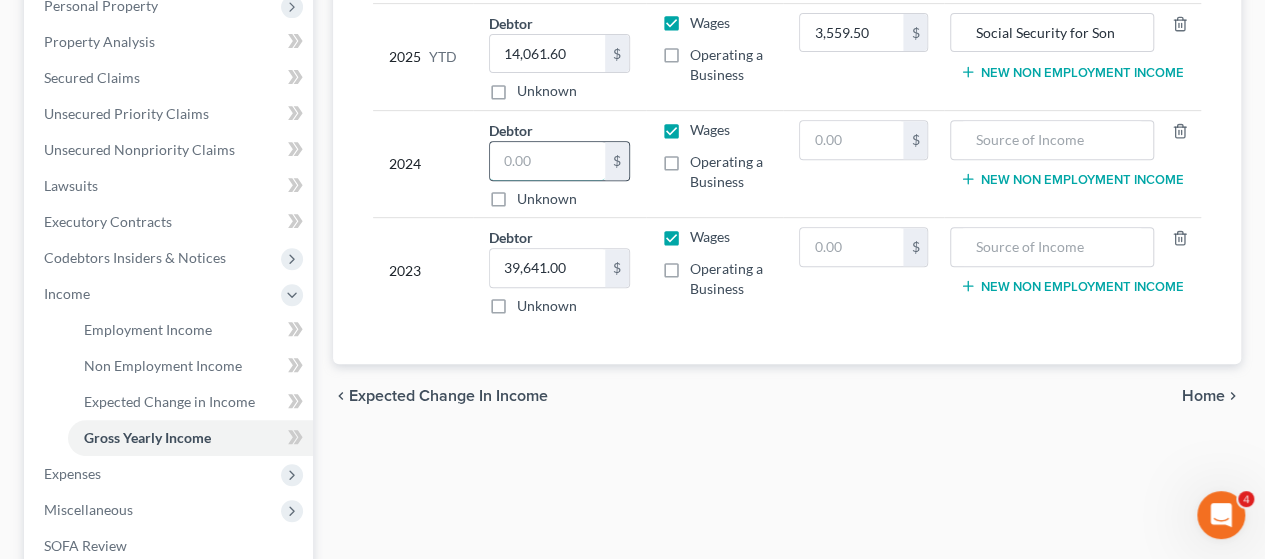 click at bounding box center (547, 161) 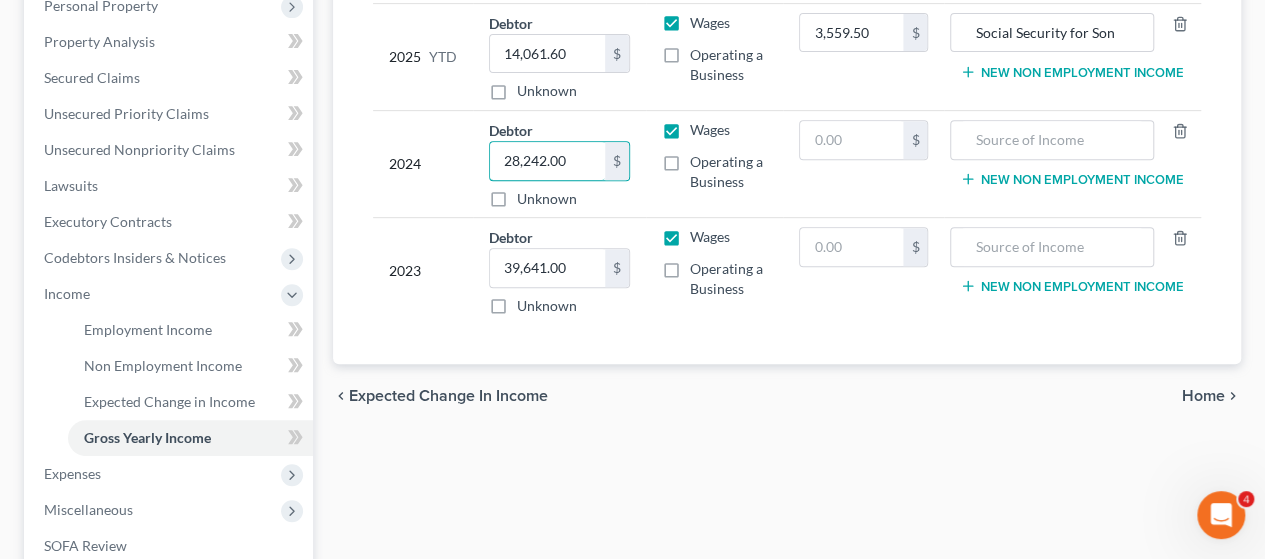 type on "28,242.00" 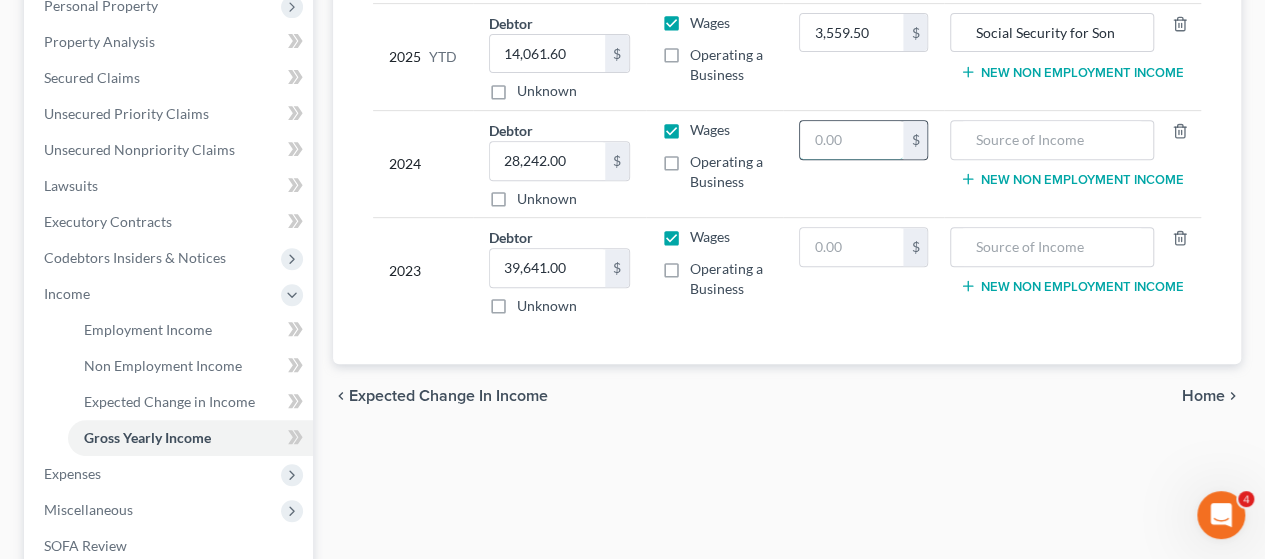click at bounding box center (851, 140) 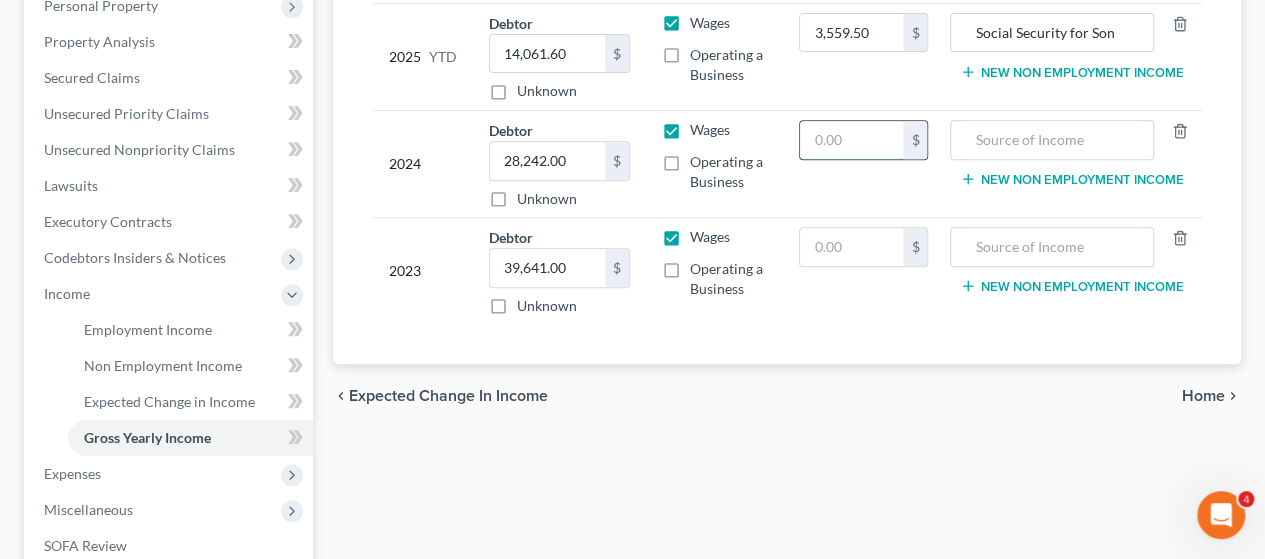 click at bounding box center (851, 140) 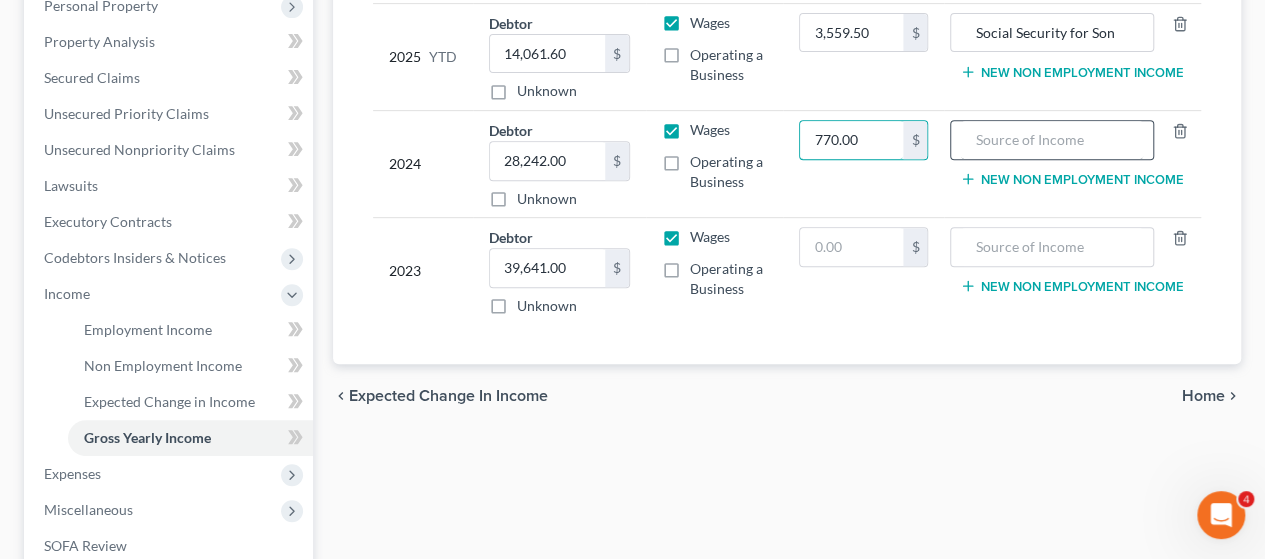 type on "770.00" 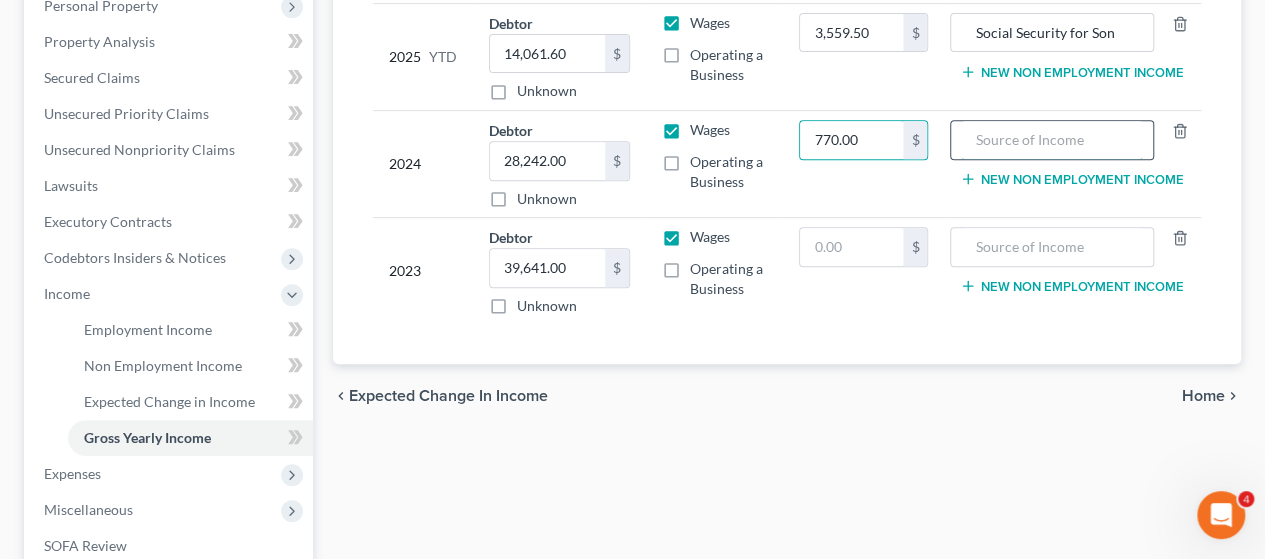 click at bounding box center [1052, 140] 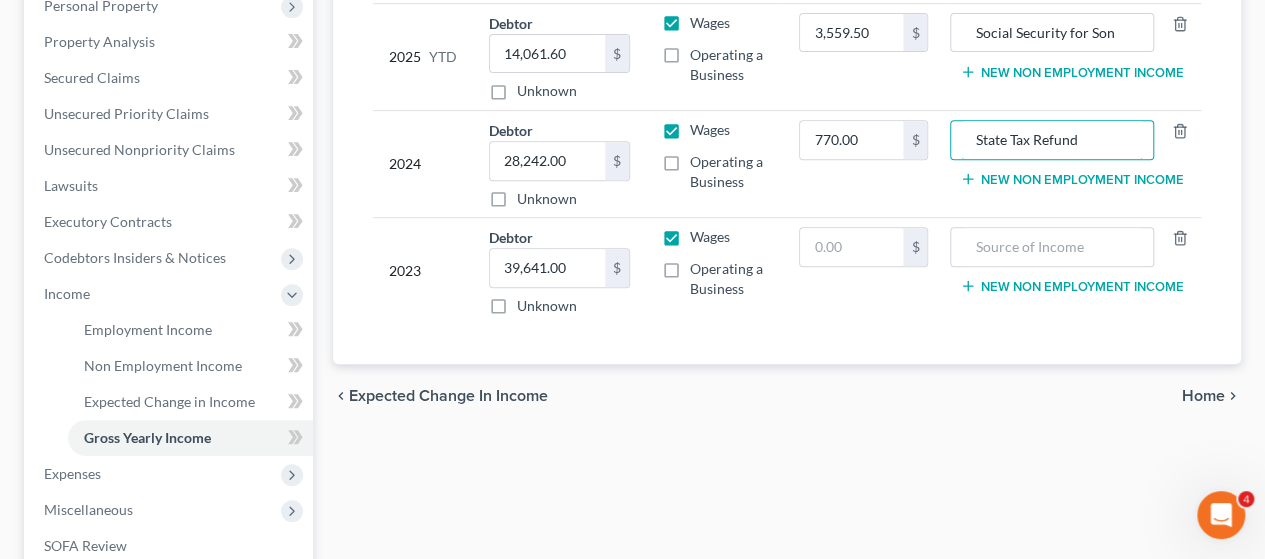 type on "State Tax Refund" 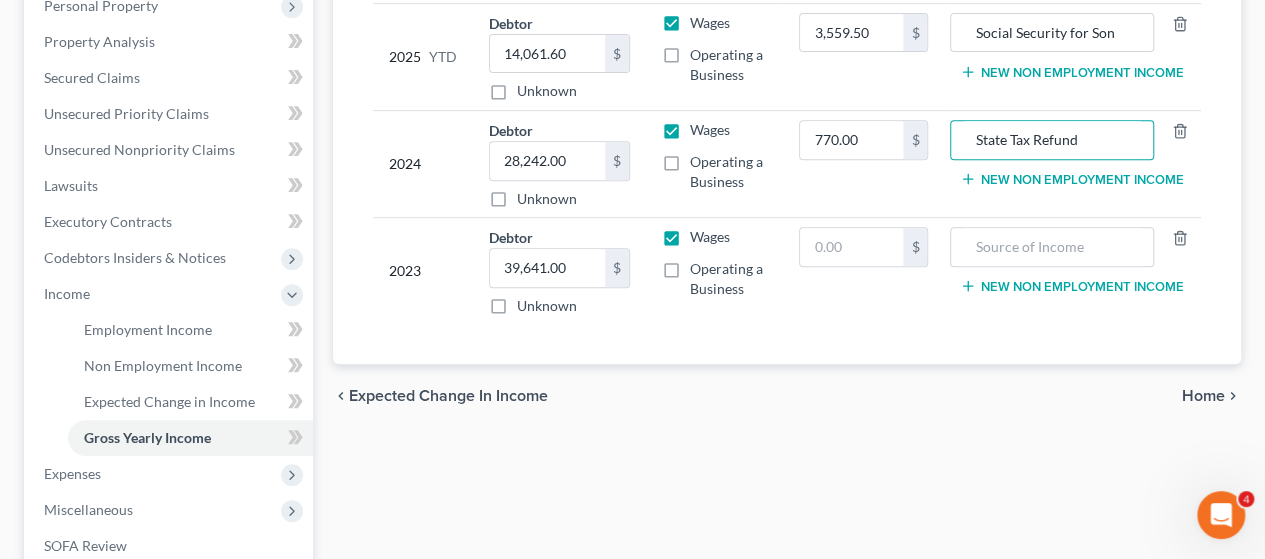 click on "[TYPE] Refund [TYPE] Income" at bounding box center (1072, 164) 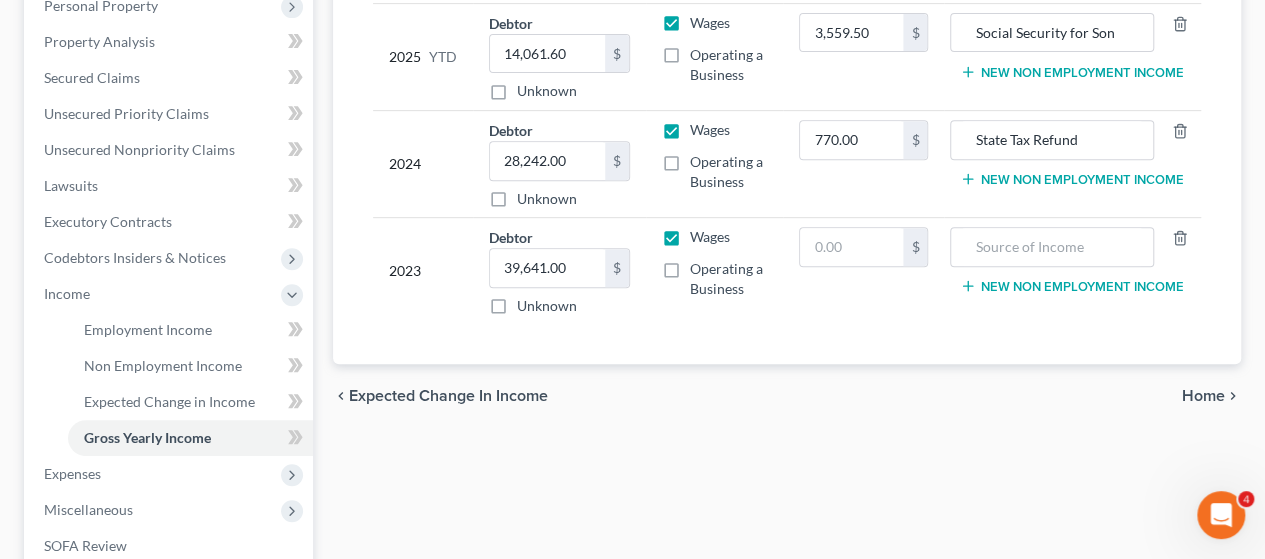 click on "New Non Employment Income" at bounding box center (1071, 179) 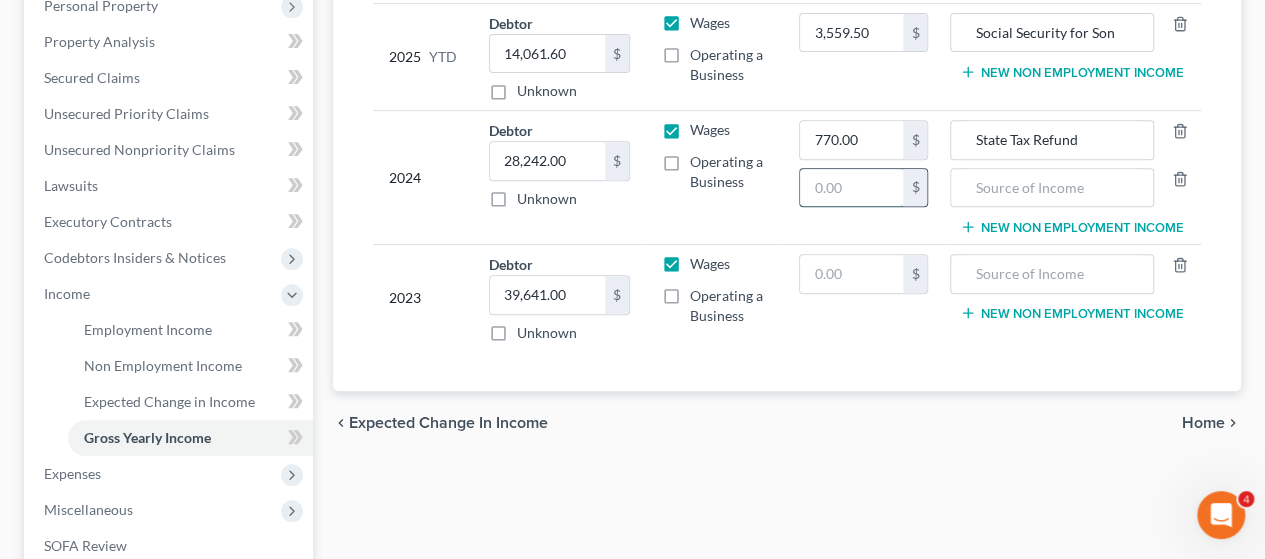 click at bounding box center (851, 188) 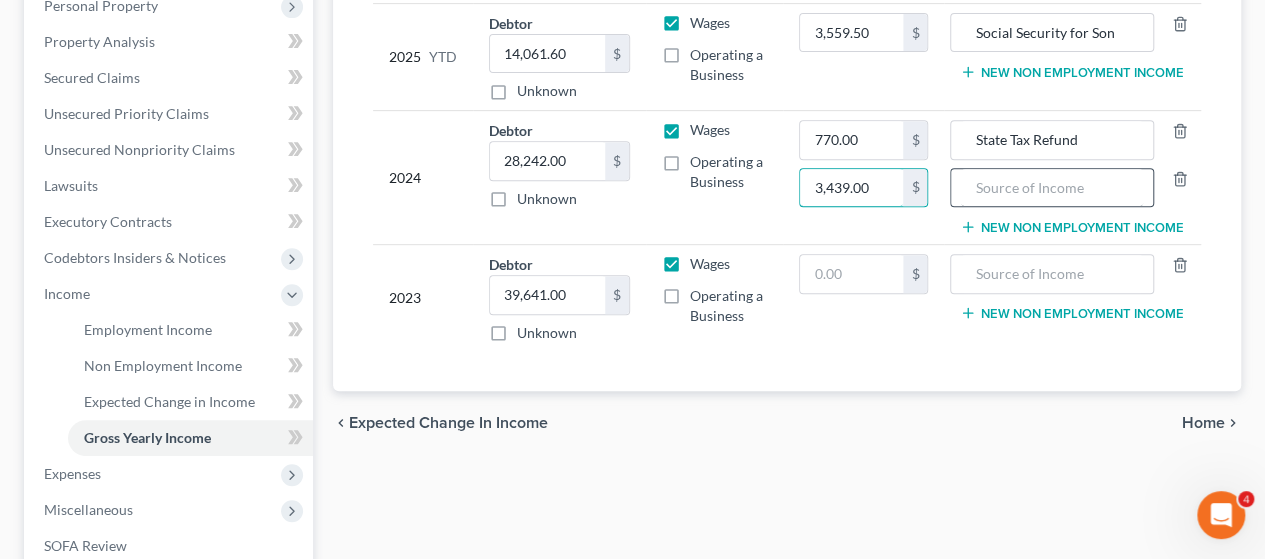 type on "3,439.00" 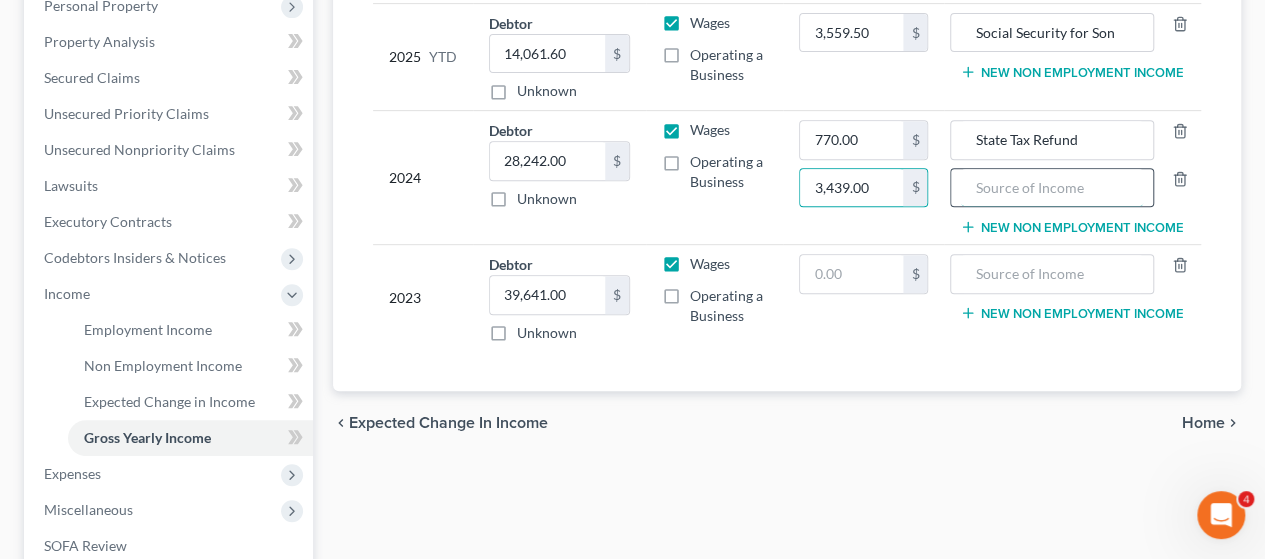 click at bounding box center [1052, 188] 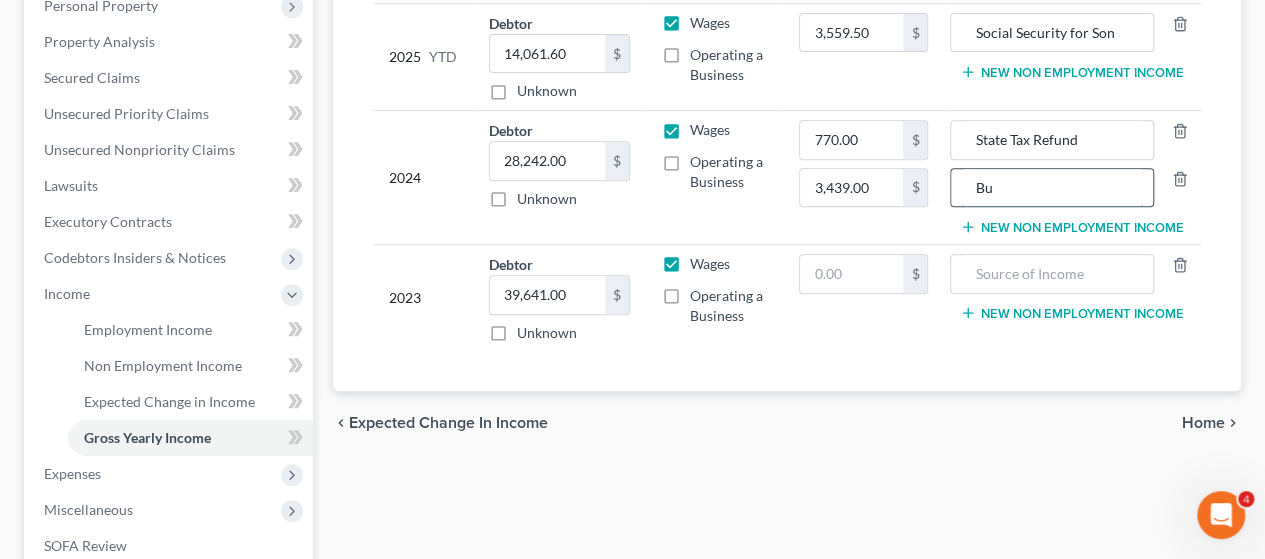type on "B" 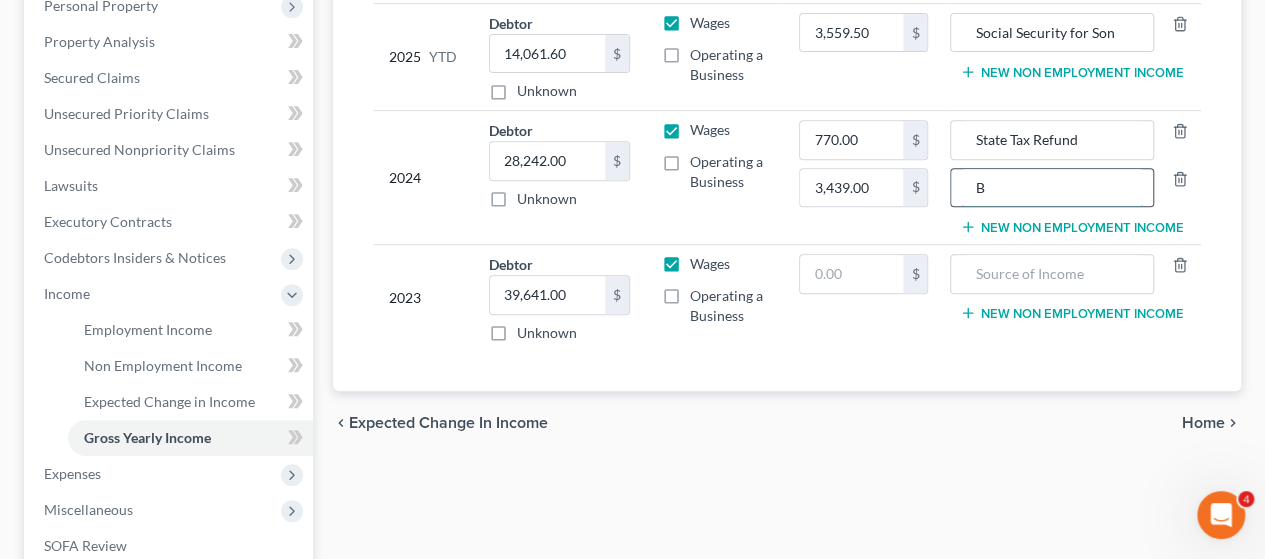 type 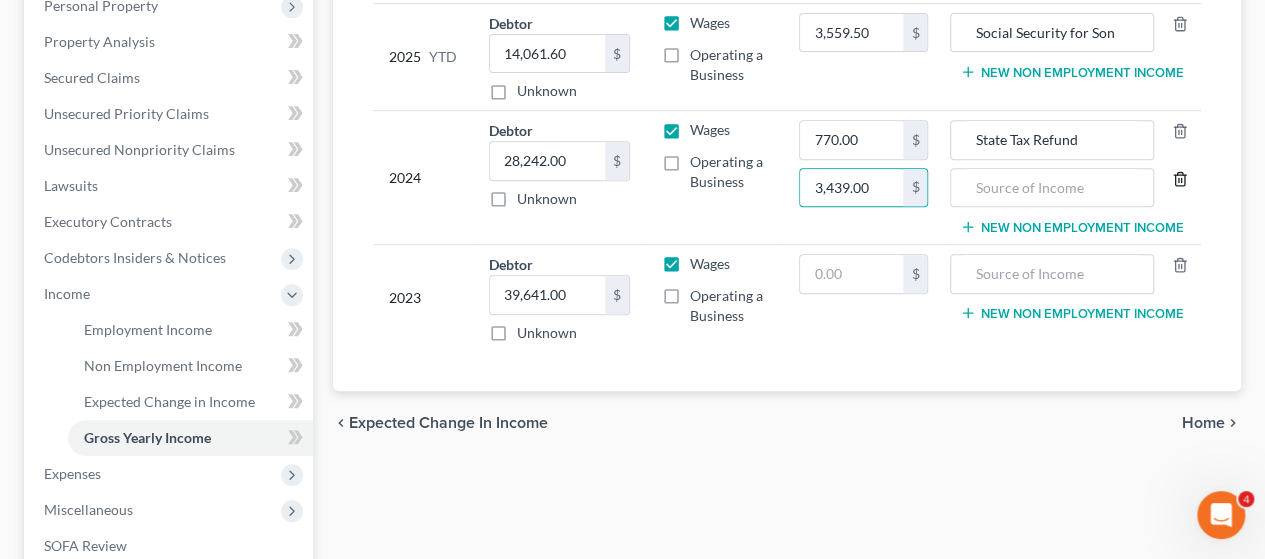click 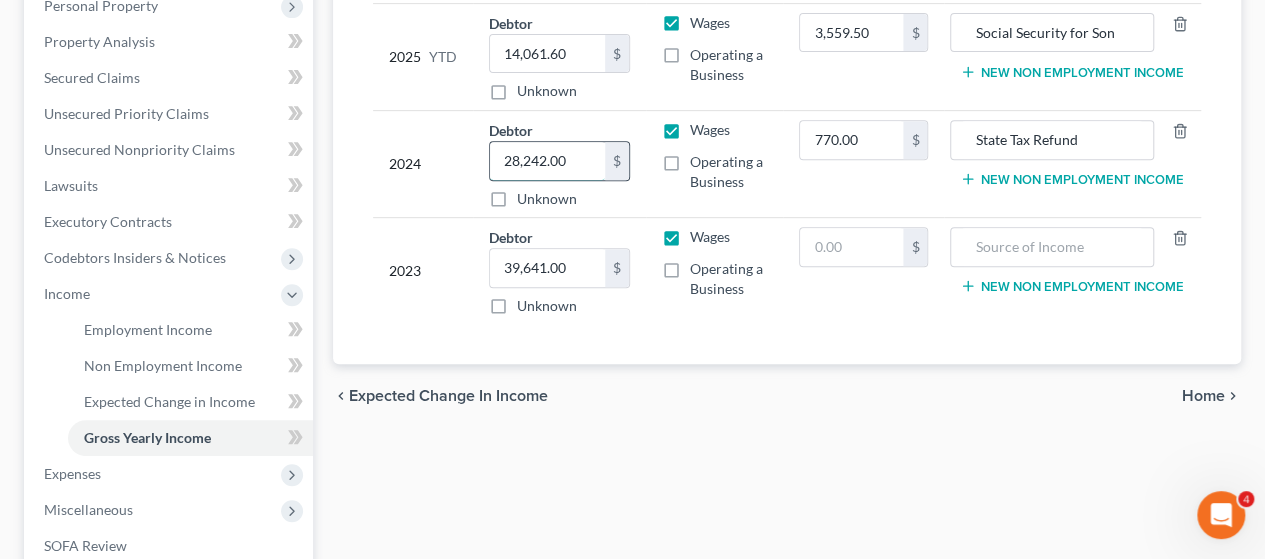 click on "28,242.00" at bounding box center [547, 161] 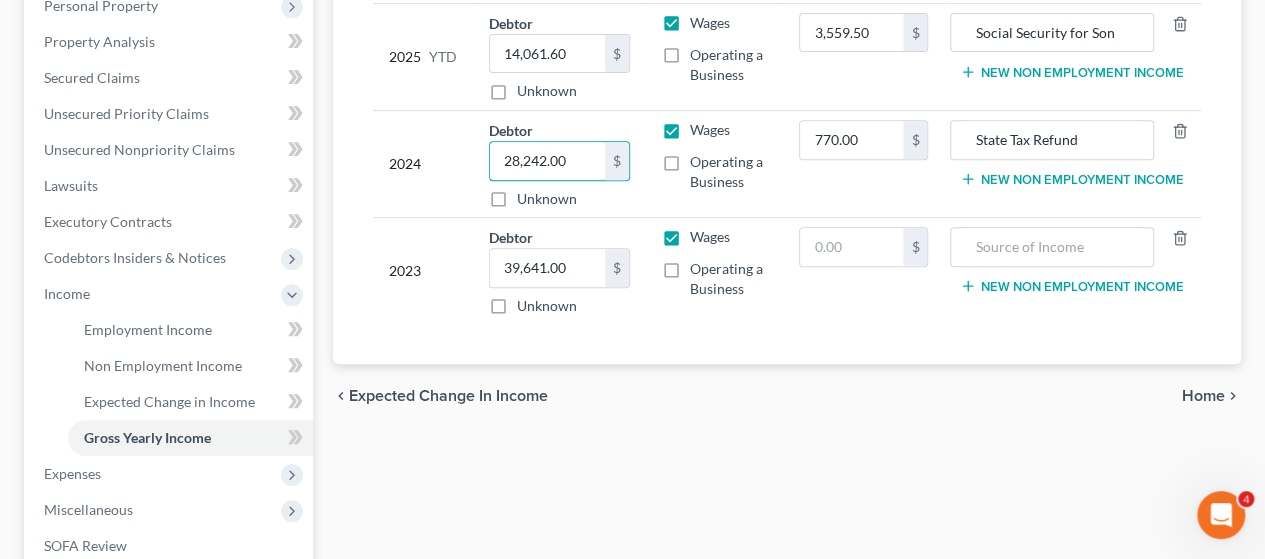 drag, startPoint x: 588, startPoint y: 165, endPoint x: 486, endPoint y: 163, distance: 102.01961 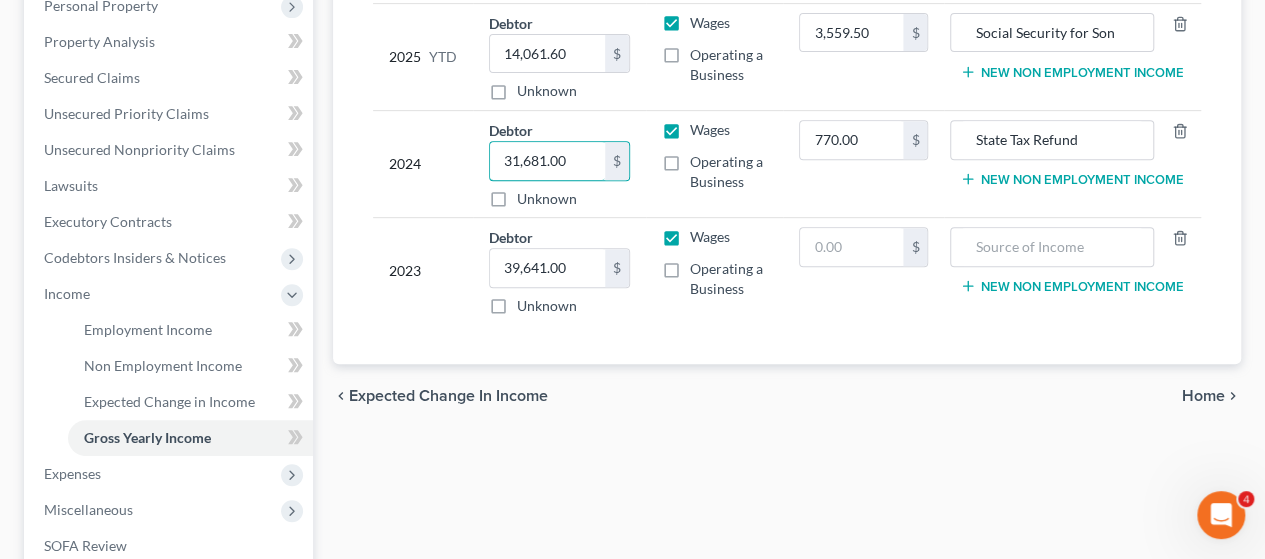 type on "31,681.00" 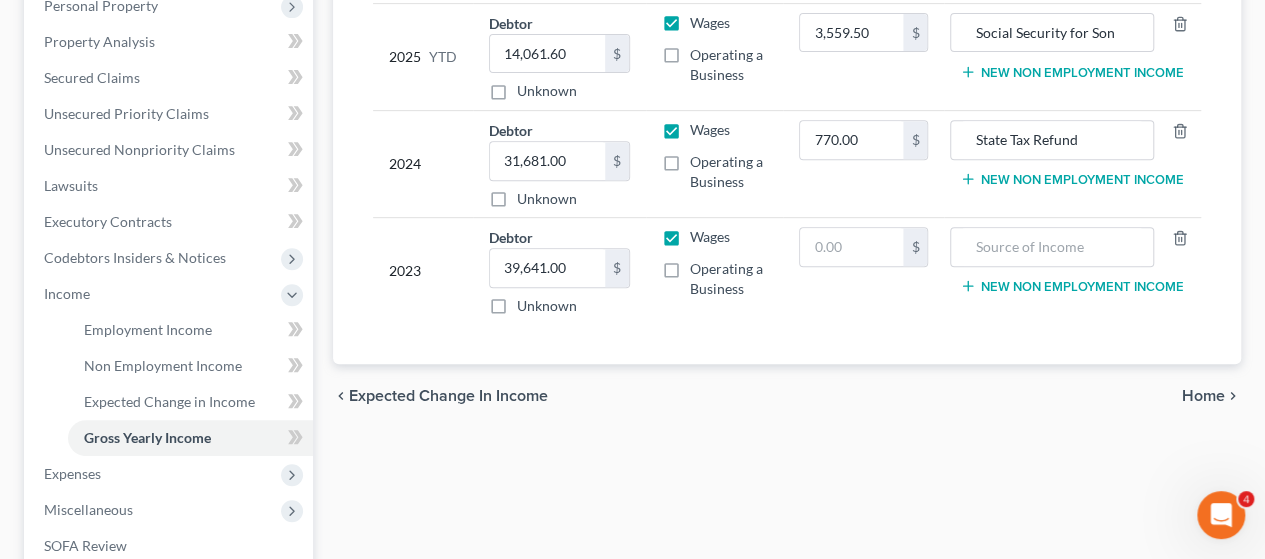 click on "Operating a Business" at bounding box center (729, 172) 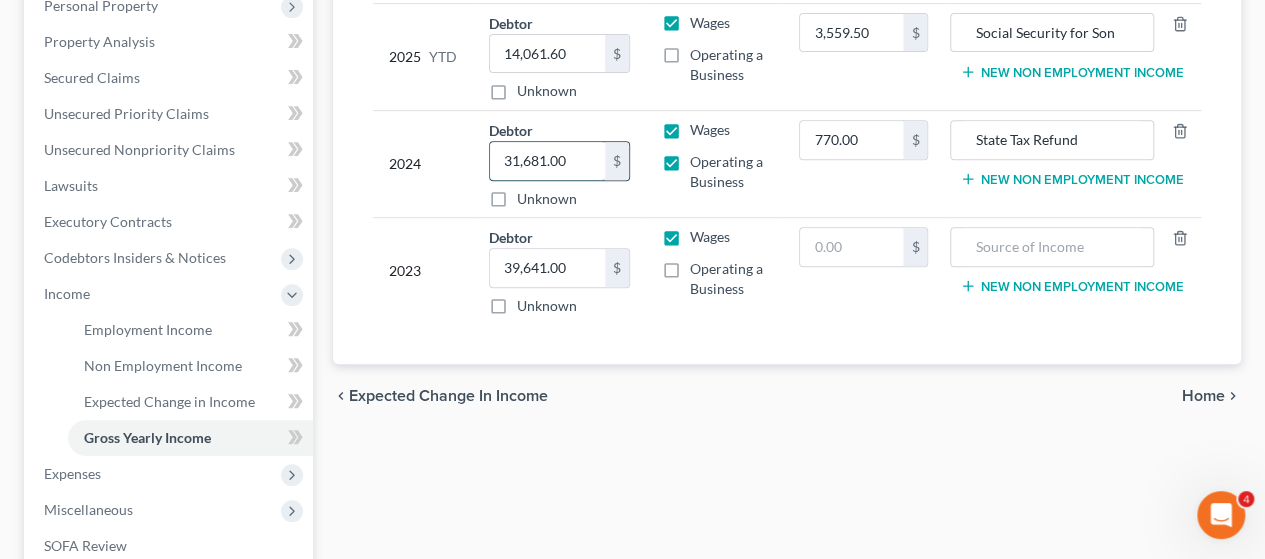click on "31,681.00" at bounding box center (547, 161) 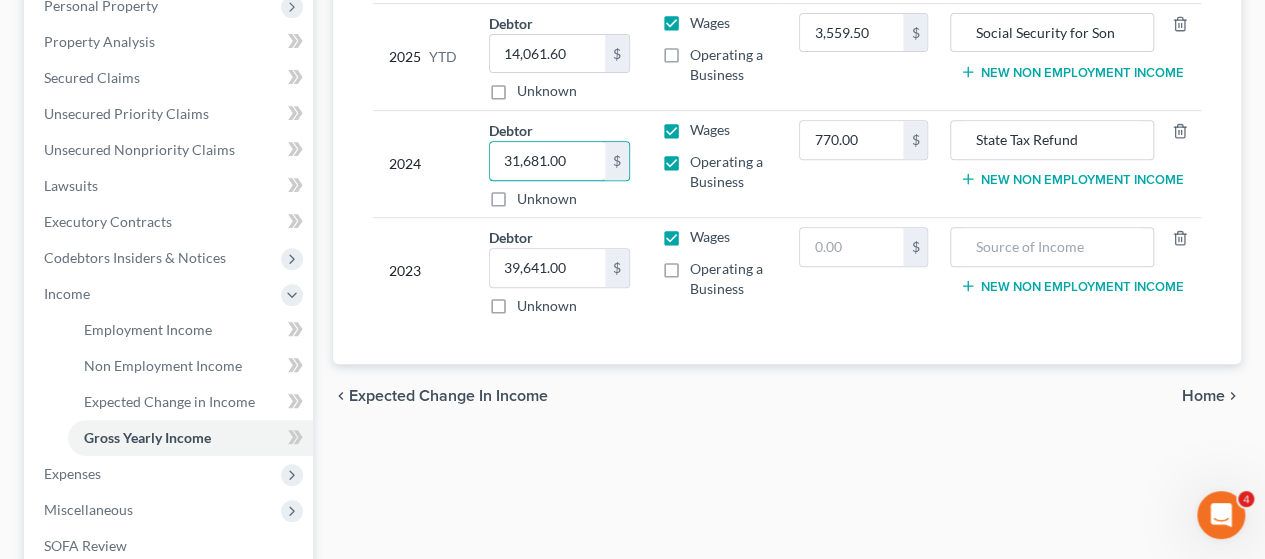 drag, startPoint x: 578, startPoint y: 154, endPoint x: 483, endPoint y: 153, distance: 95.005264 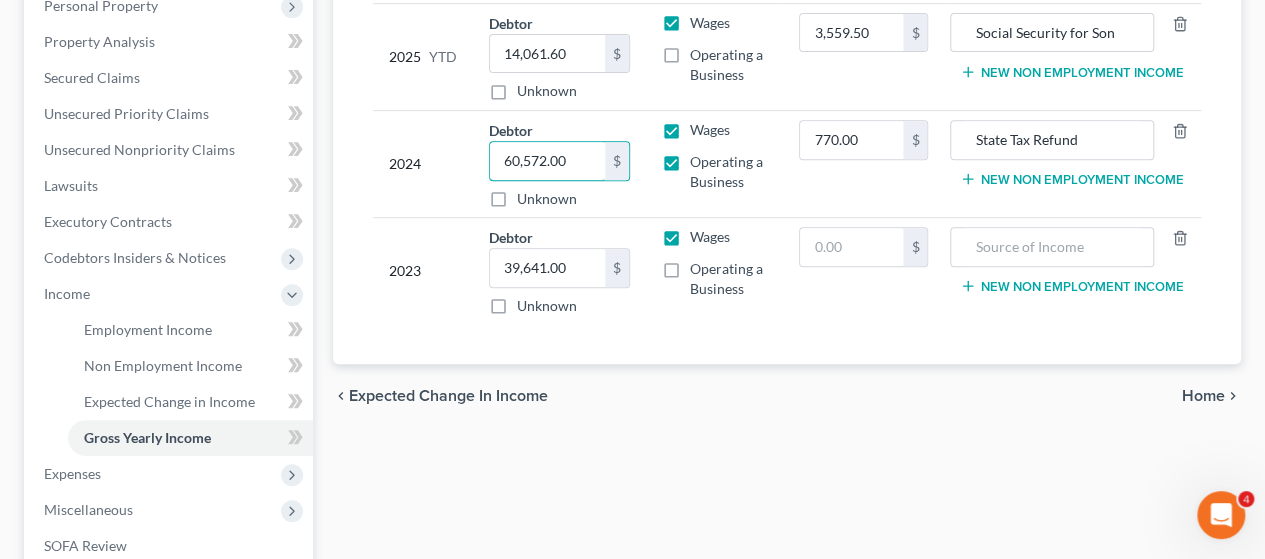 type on "60,572.00" 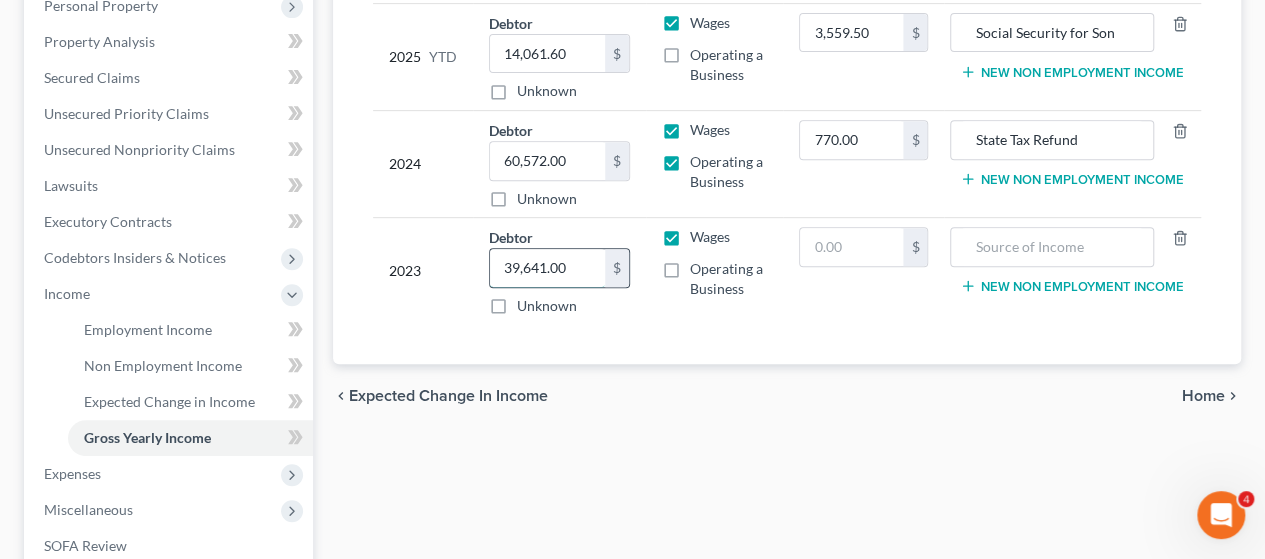 click on "39,641.00" at bounding box center [547, 268] 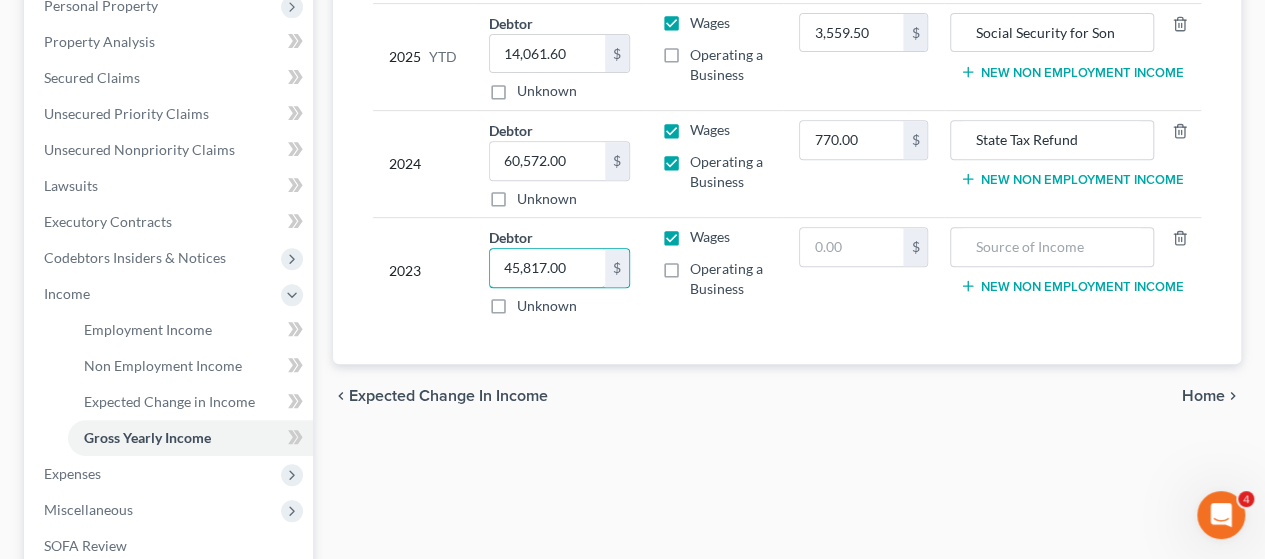type on "45,817.00" 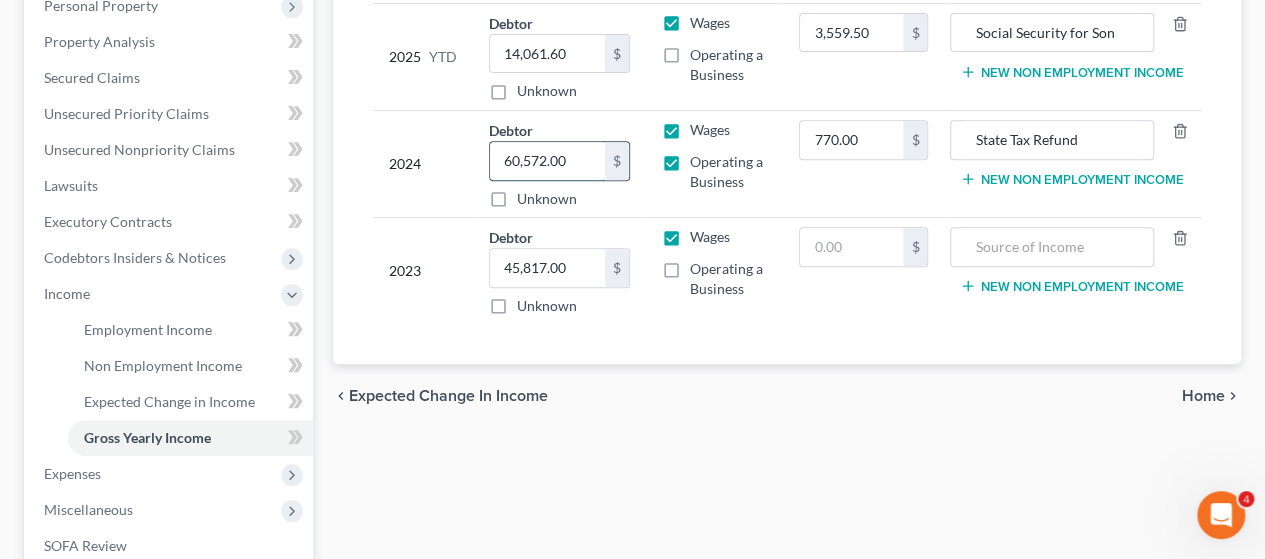 click on "60,572.00" at bounding box center [547, 161] 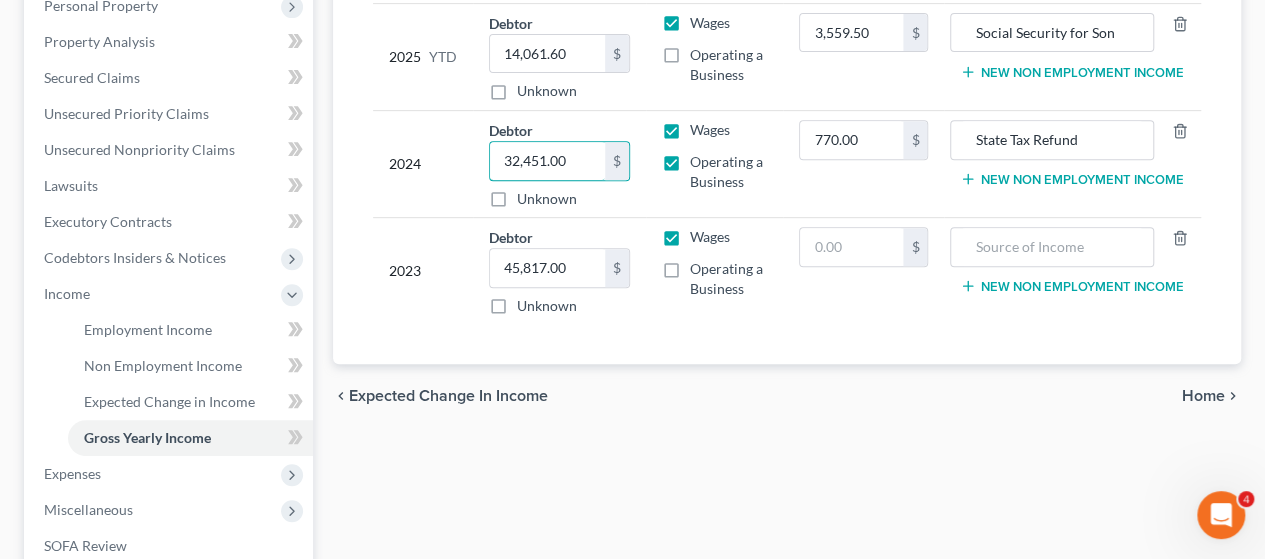 type on "32,451.00" 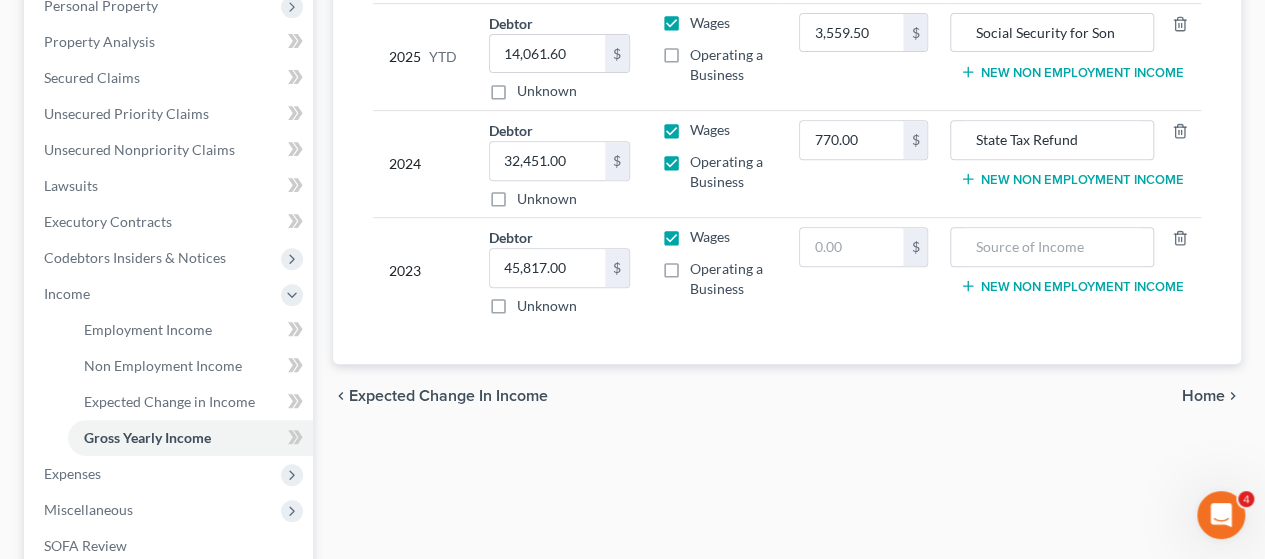 click on "Debtor
[AMOUNT] $
Unknown
Balance Undetermined
[AMOUNT] $
Unknown" at bounding box center [559, 164] 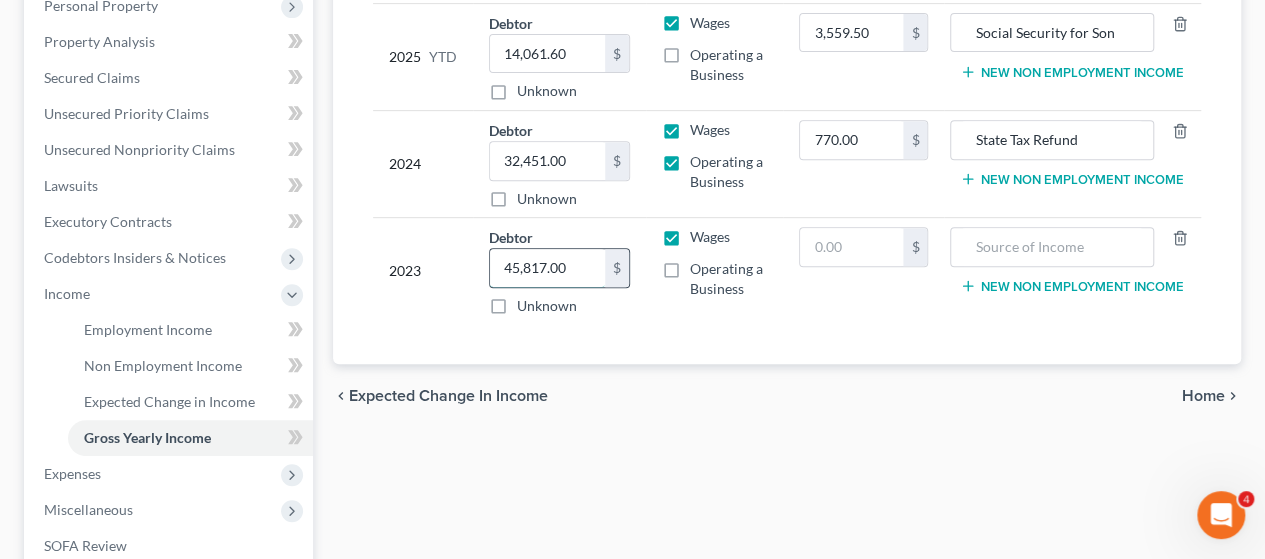 click on "45,817.00" at bounding box center (547, 268) 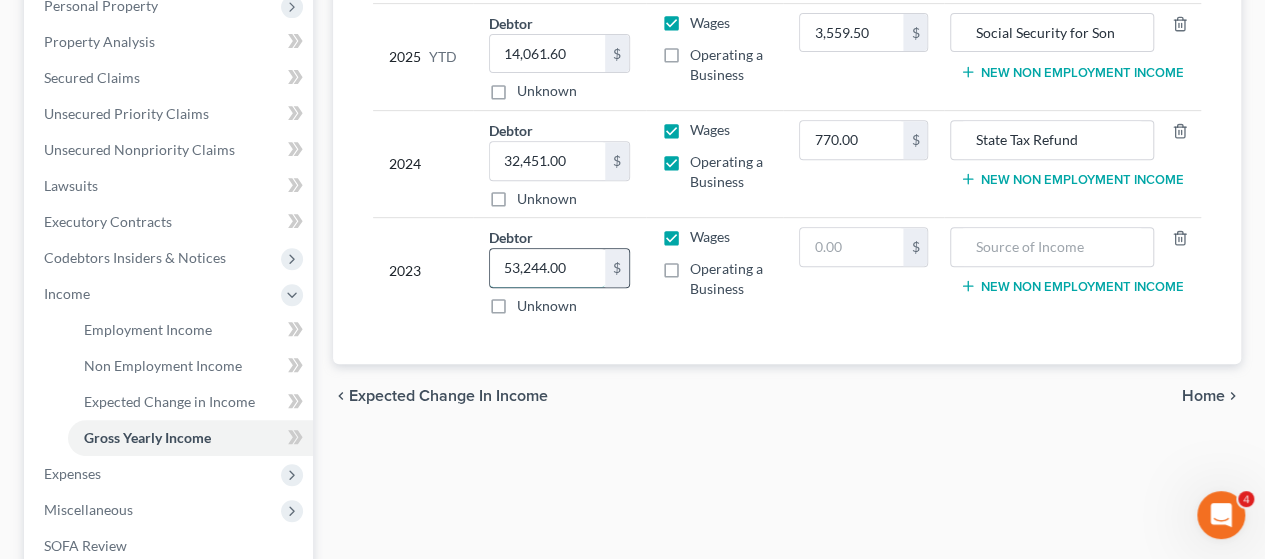 click on "53,244.00" at bounding box center (547, 268) 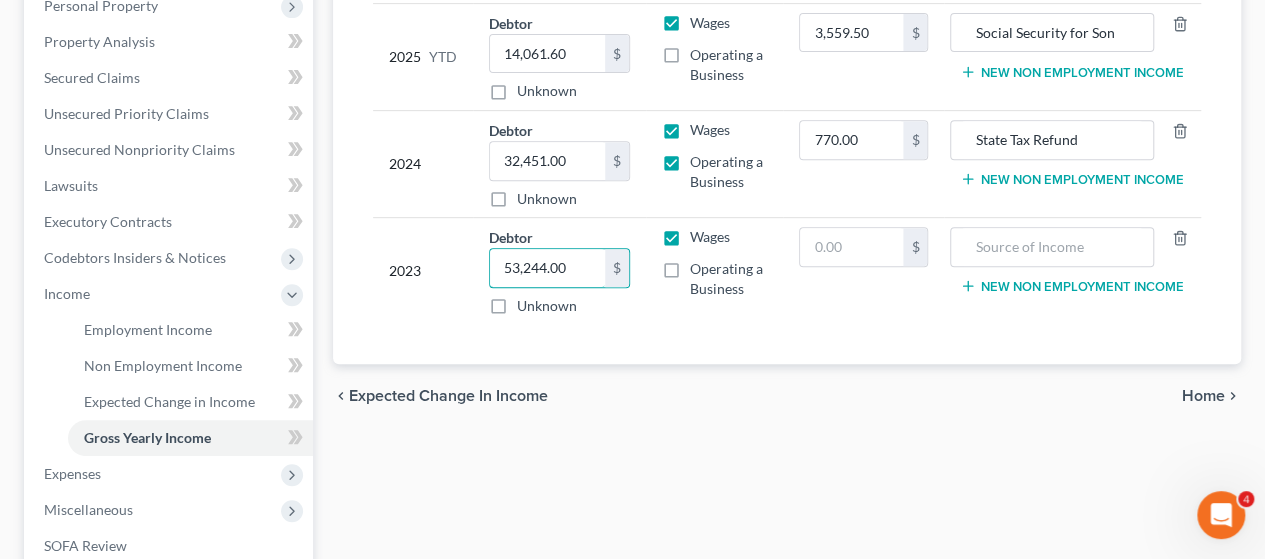 drag, startPoint x: 582, startPoint y: 262, endPoint x: 488, endPoint y: 260, distance: 94.02127 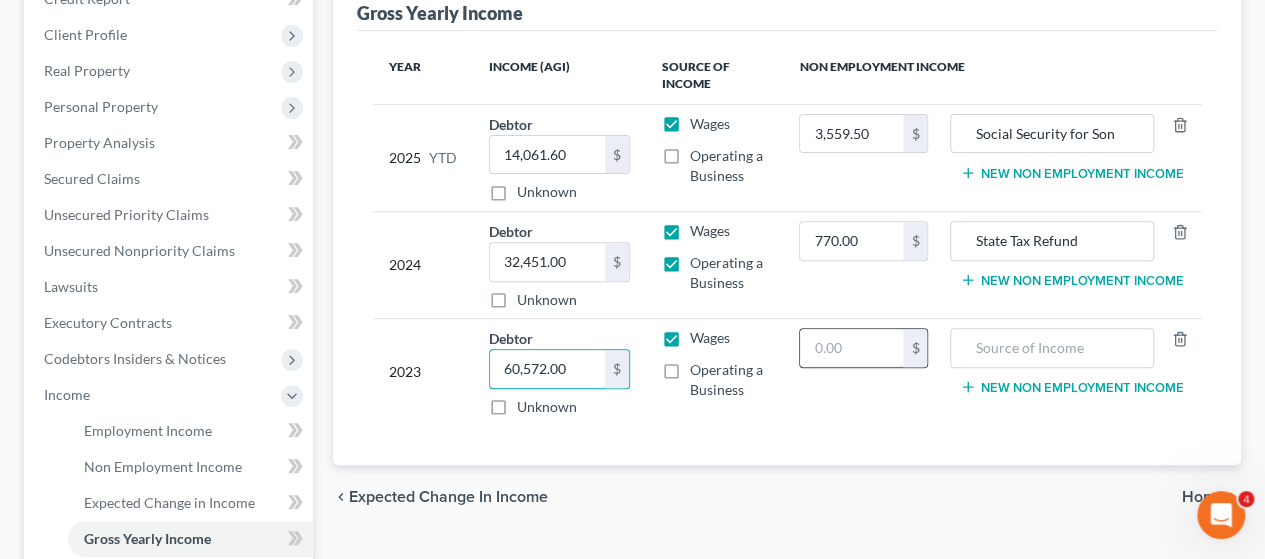 scroll, scrollTop: 300, scrollLeft: 0, axis: vertical 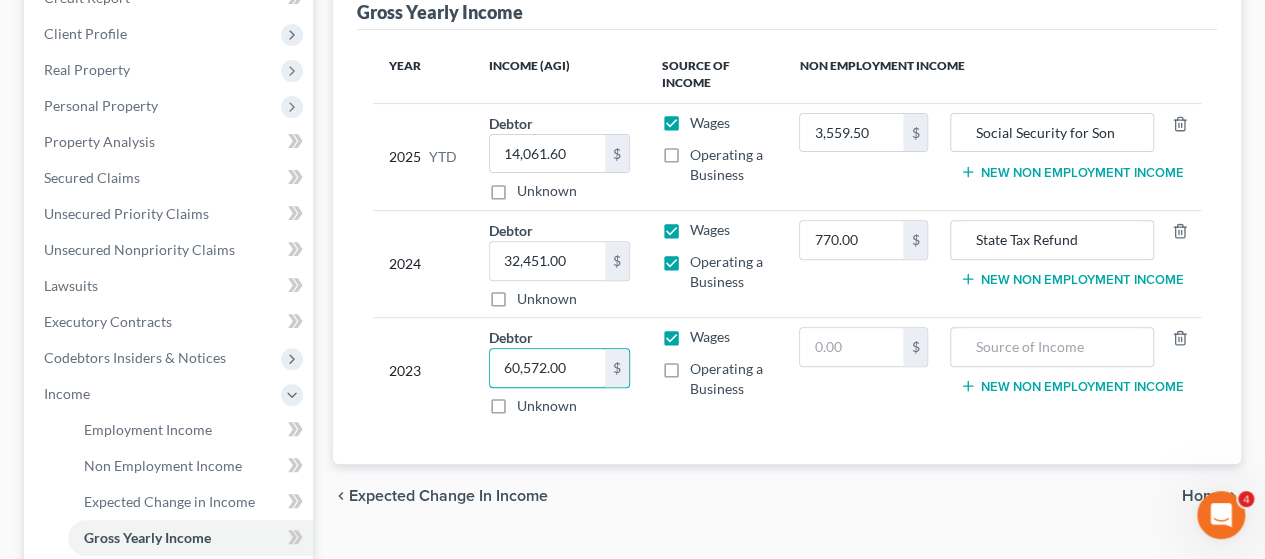type on "60,572.00" 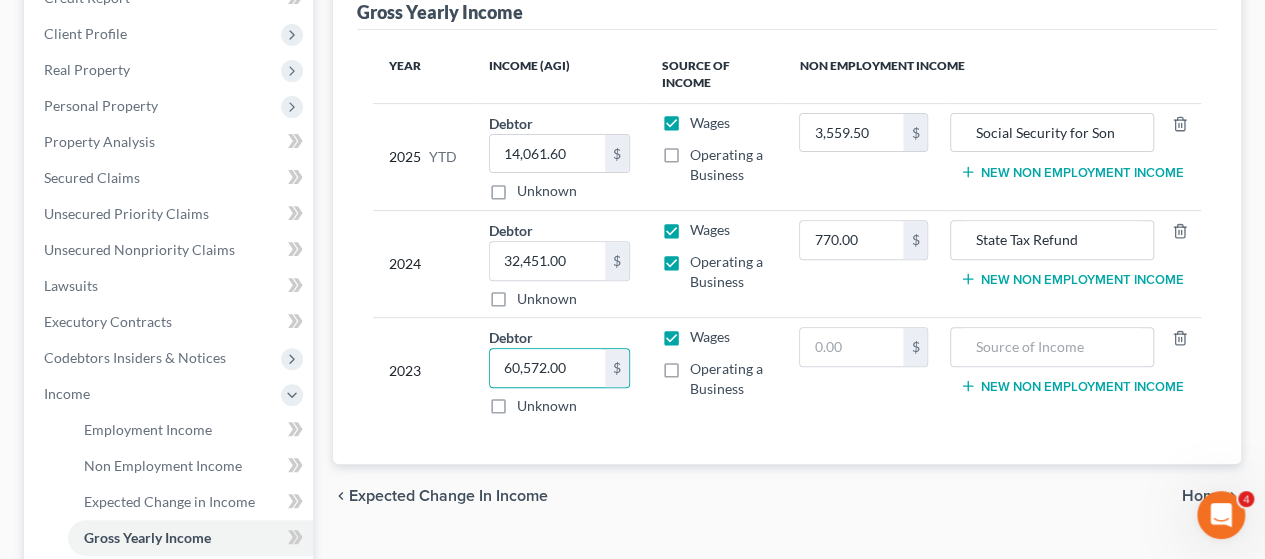 click on "3,559.50 $" at bounding box center (863, 156) 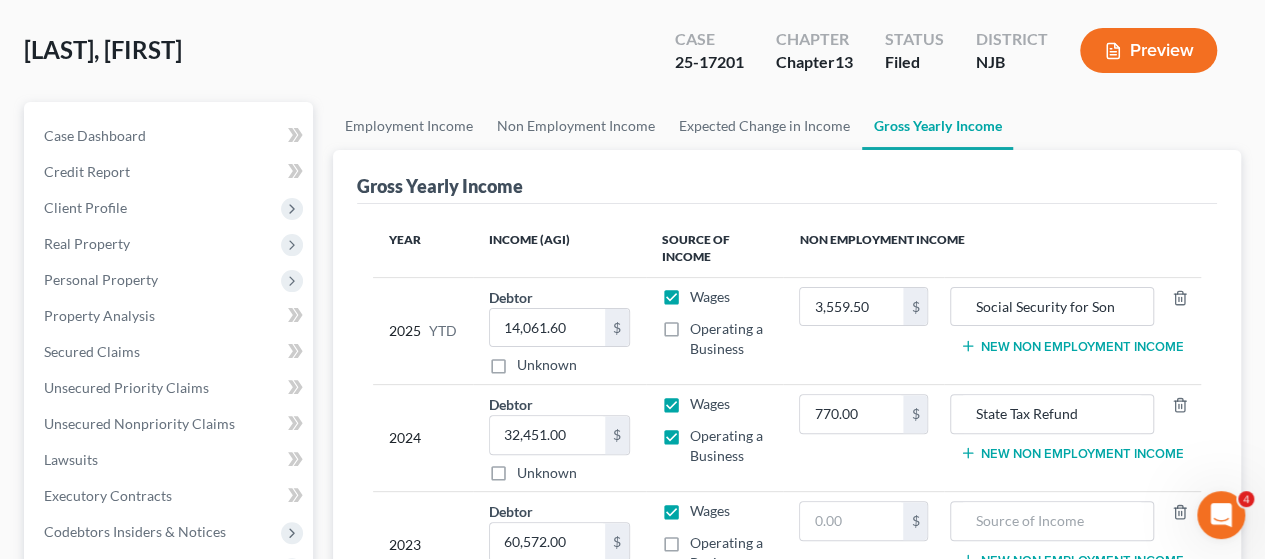 scroll, scrollTop: 0, scrollLeft: 0, axis: both 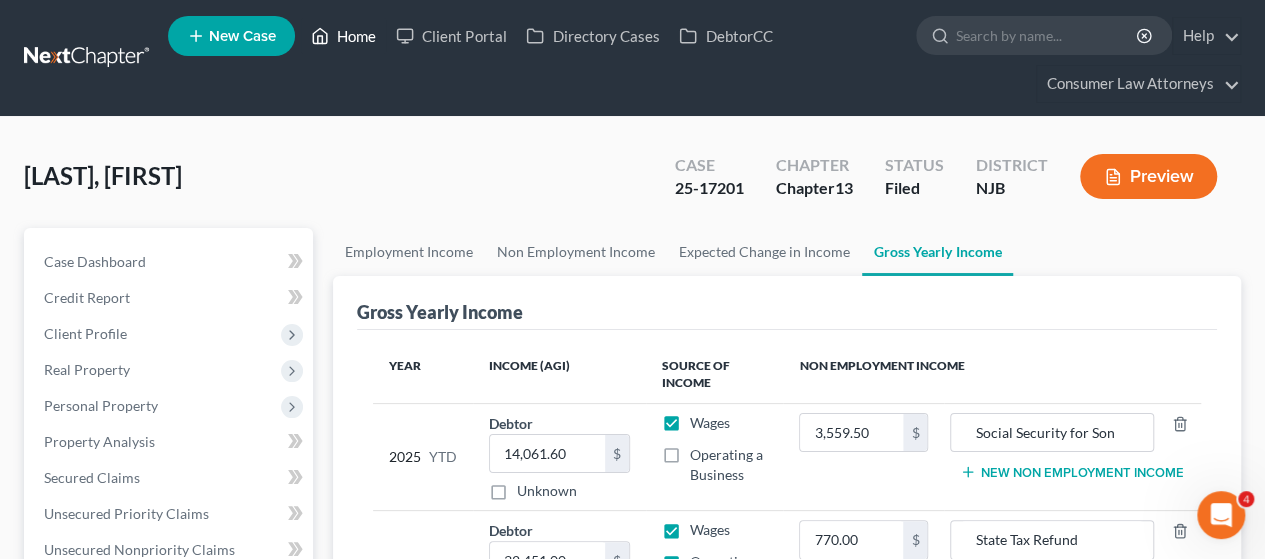 click on "Home" at bounding box center (343, 36) 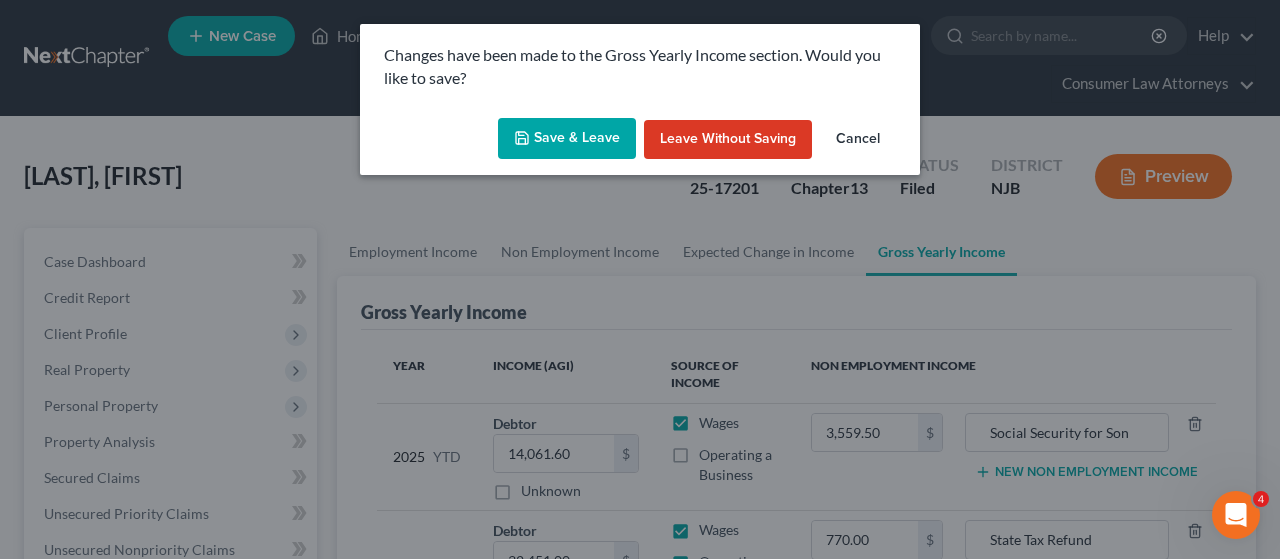 click on "Save & Leave" at bounding box center [567, 139] 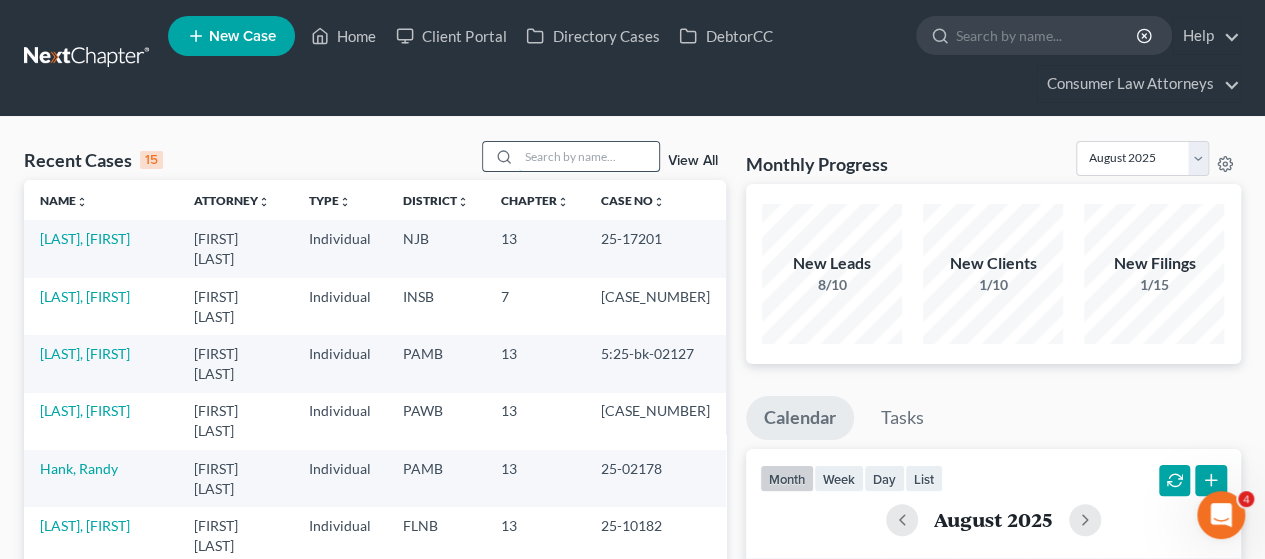 click at bounding box center (589, 156) 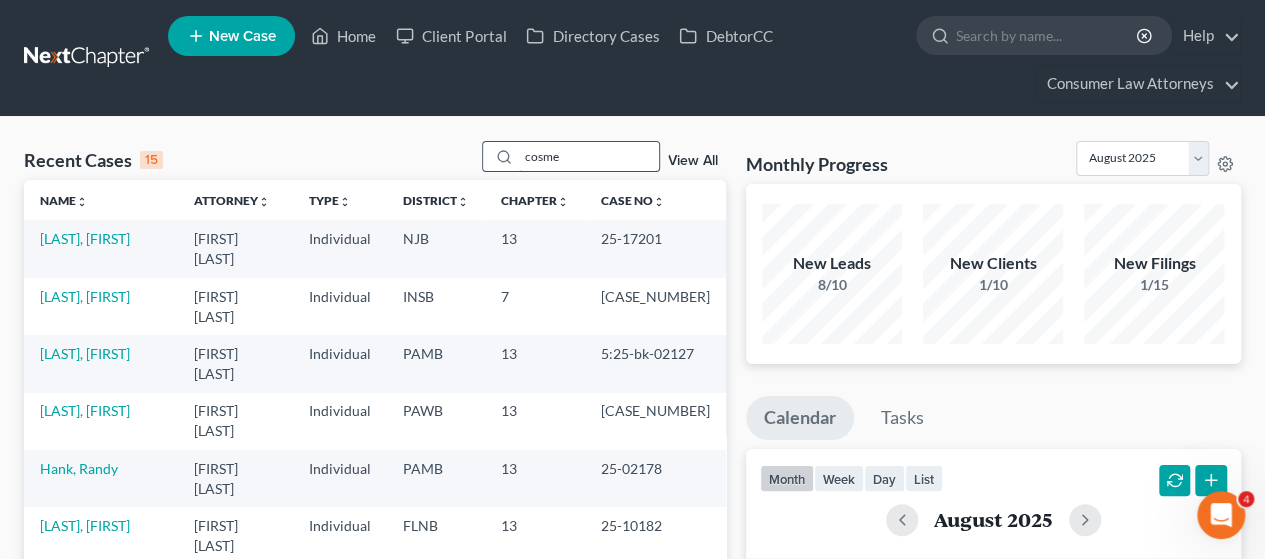 type on "cosme" 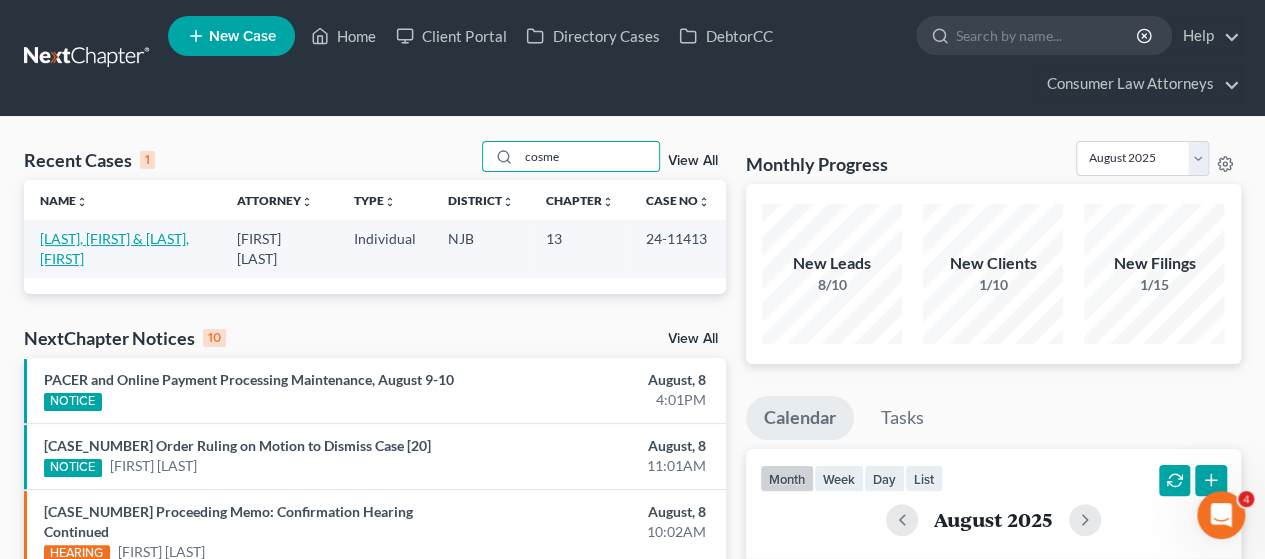 click on "[LAST], [FIRST] & [LAST], [FIRST]" at bounding box center (114, 248) 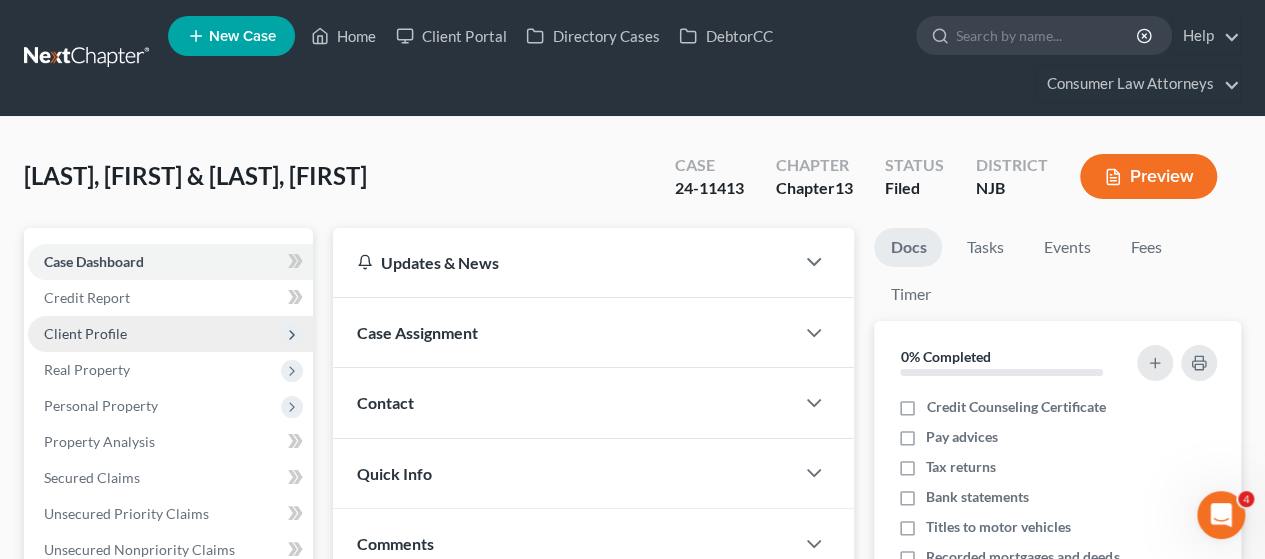 click on "Client Profile" at bounding box center (85, 333) 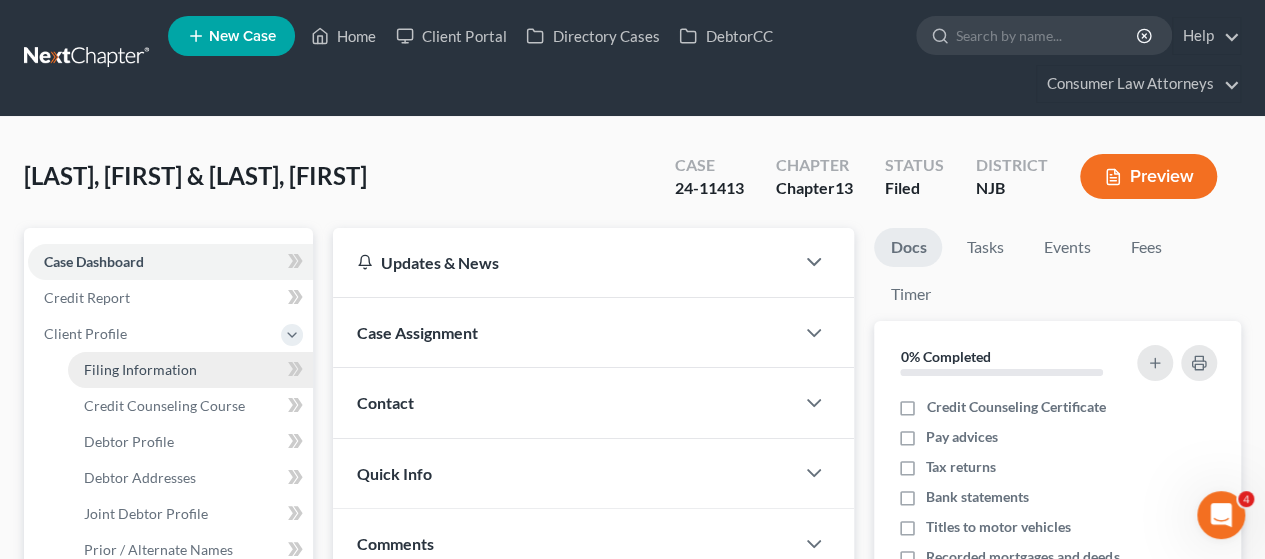click on "Filing Information" at bounding box center [190, 370] 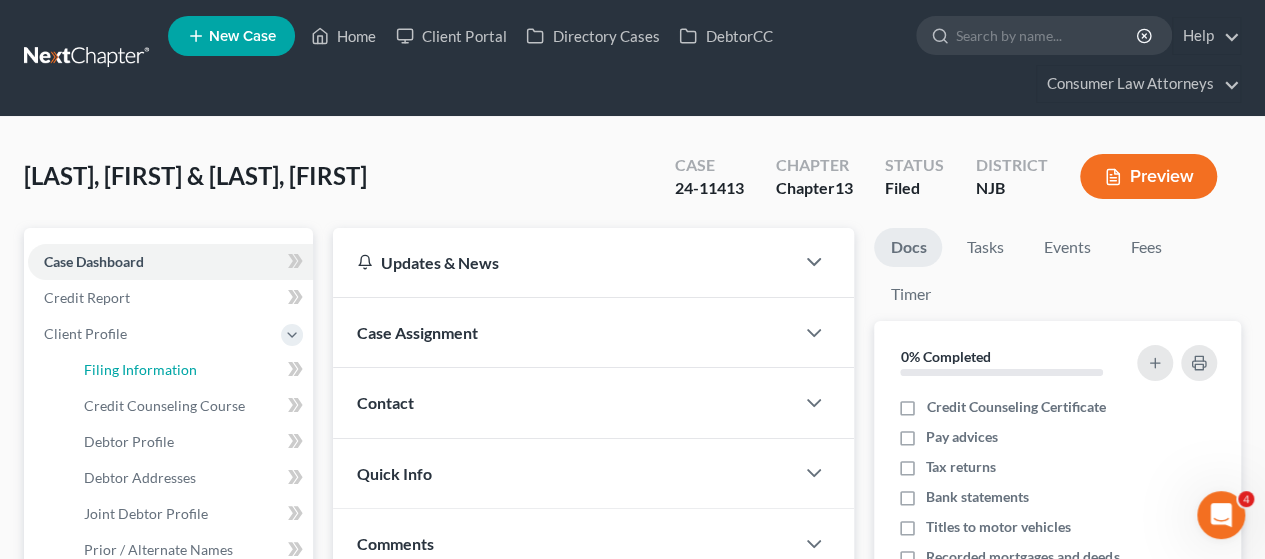 select on "1" 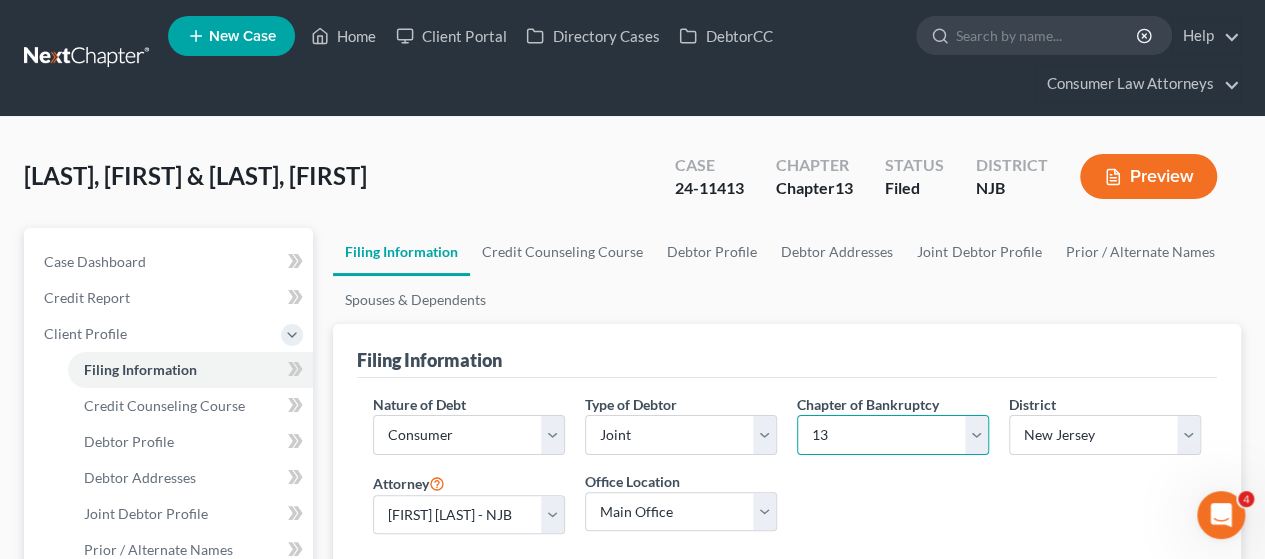 drag, startPoint x: 978, startPoint y: 437, endPoint x: 968, endPoint y: 429, distance: 12.806249 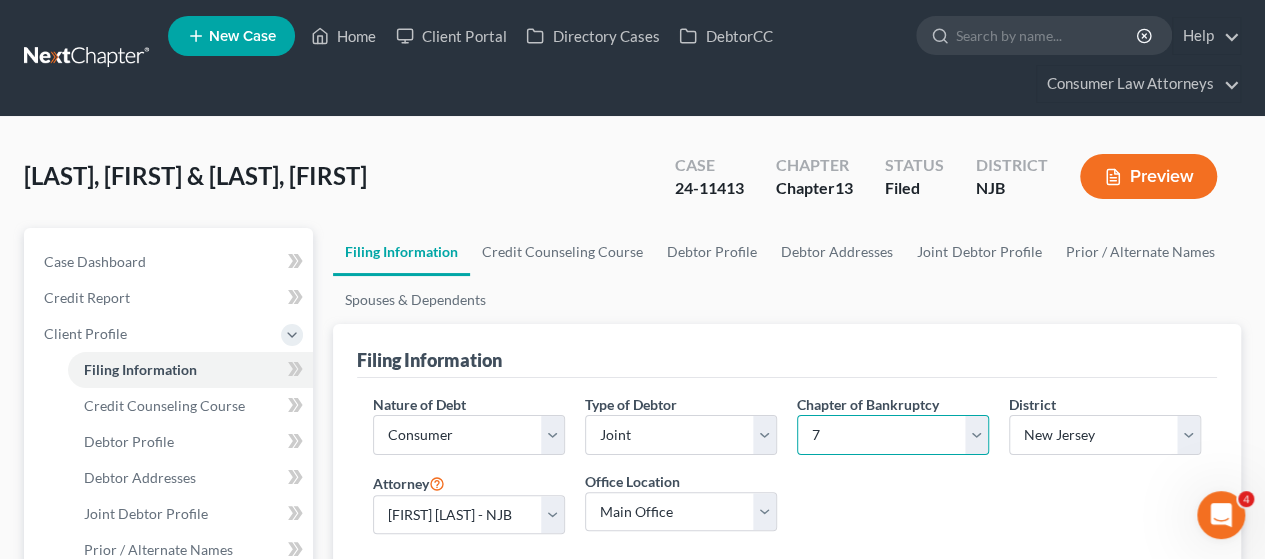 click on "Select 7 11 12 13" at bounding box center [893, 435] 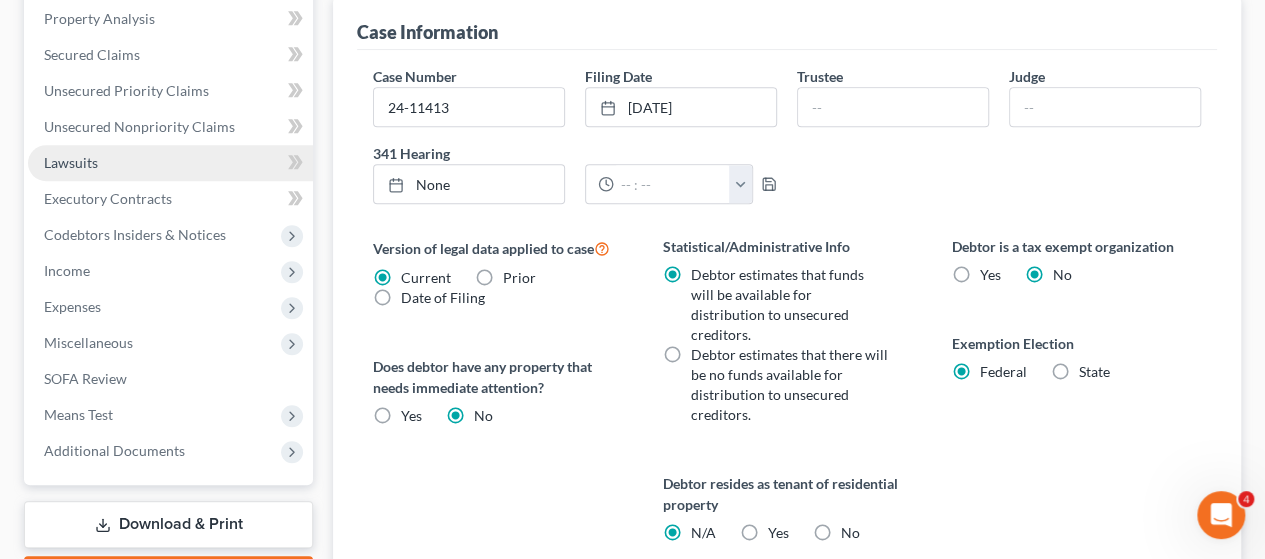 scroll, scrollTop: 700, scrollLeft: 0, axis: vertical 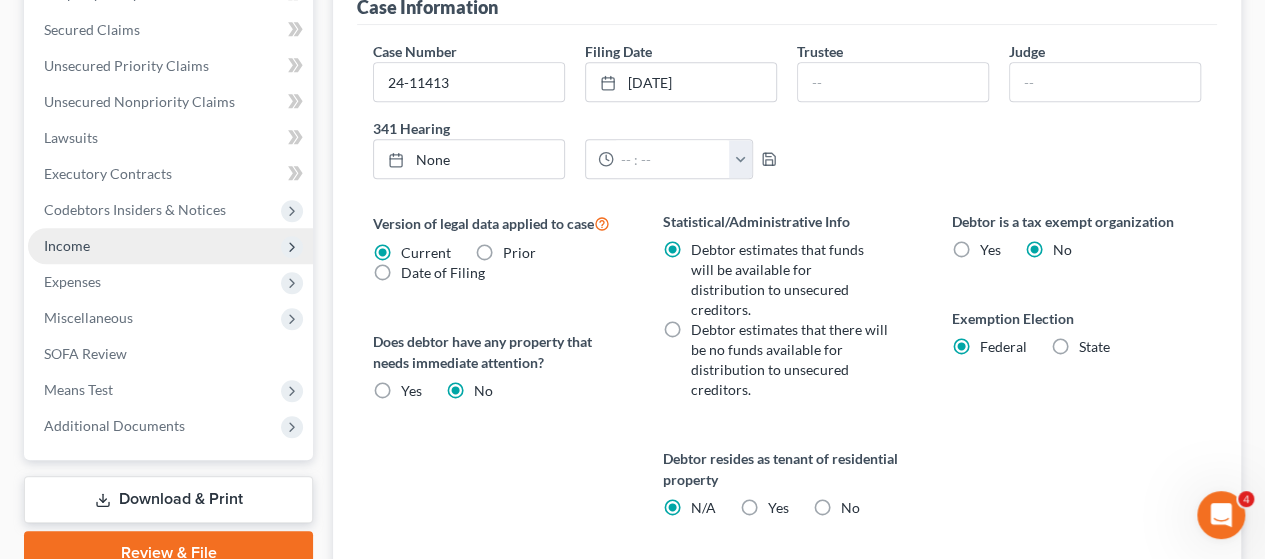click on "Income" at bounding box center (170, 246) 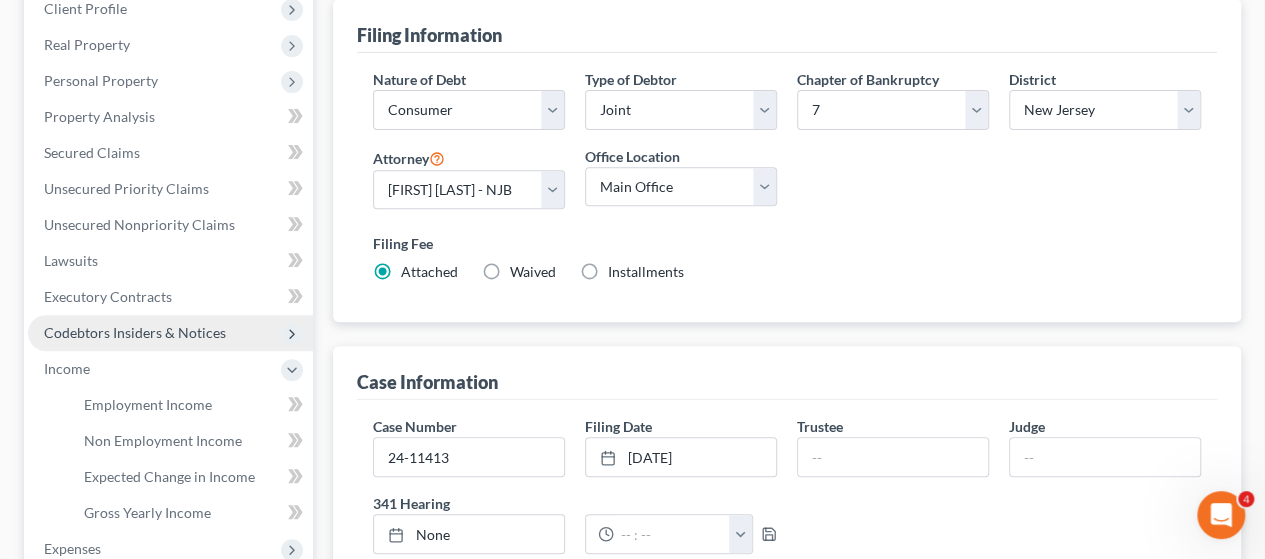 scroll, scrollTop: 100, scrollLeft: 0, axis: vertical 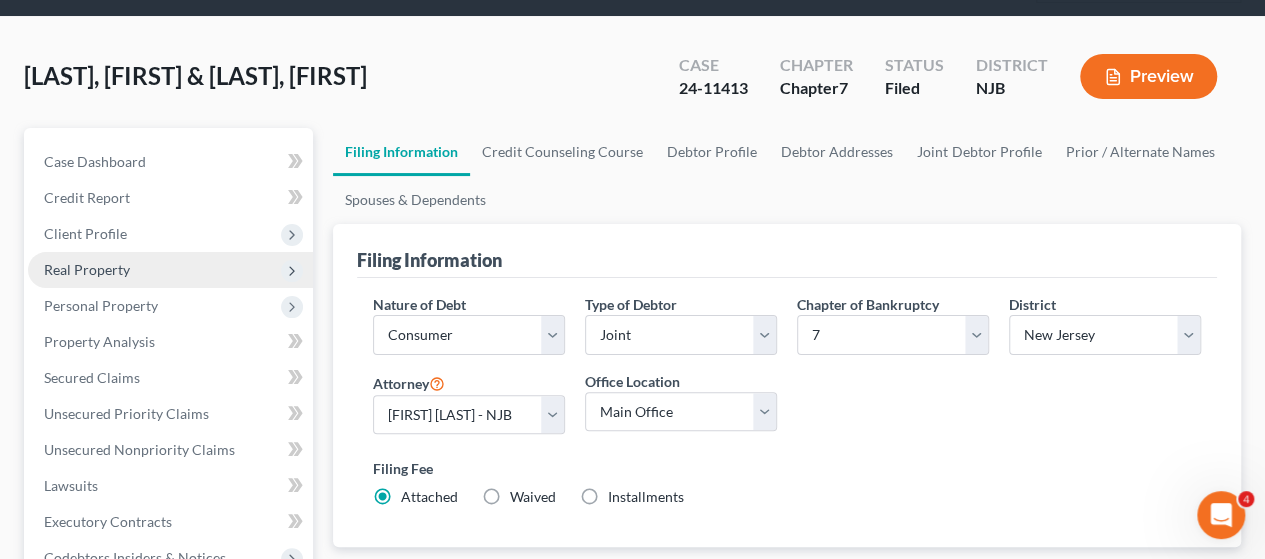 click on "Real Property" at bounding box center [87, 269] 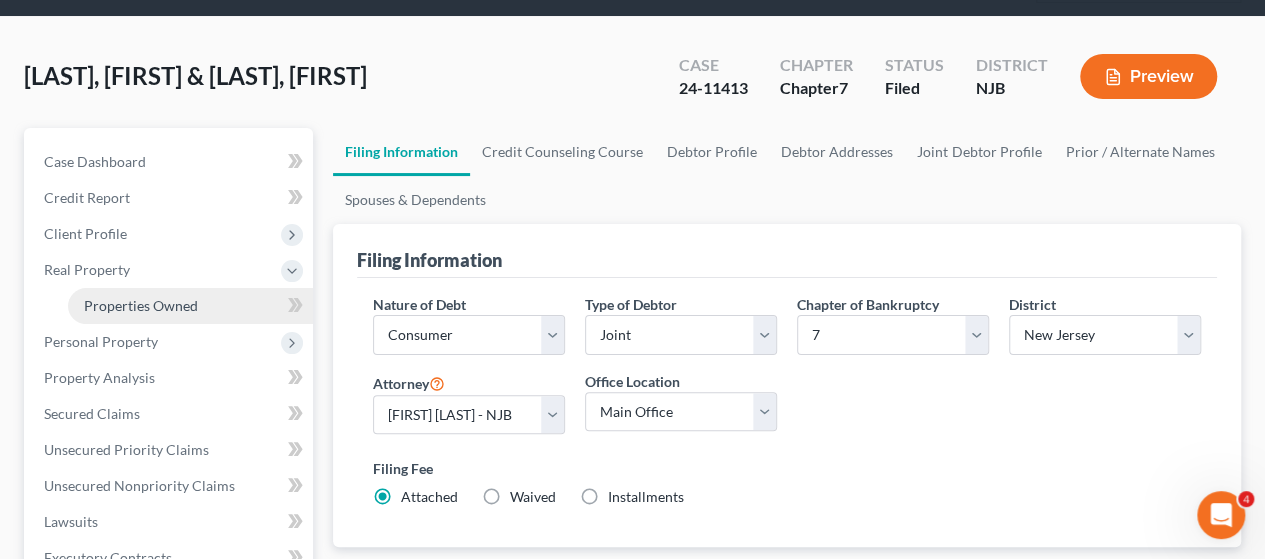 click on "Properties Owned" at bounding box center (141, 305) 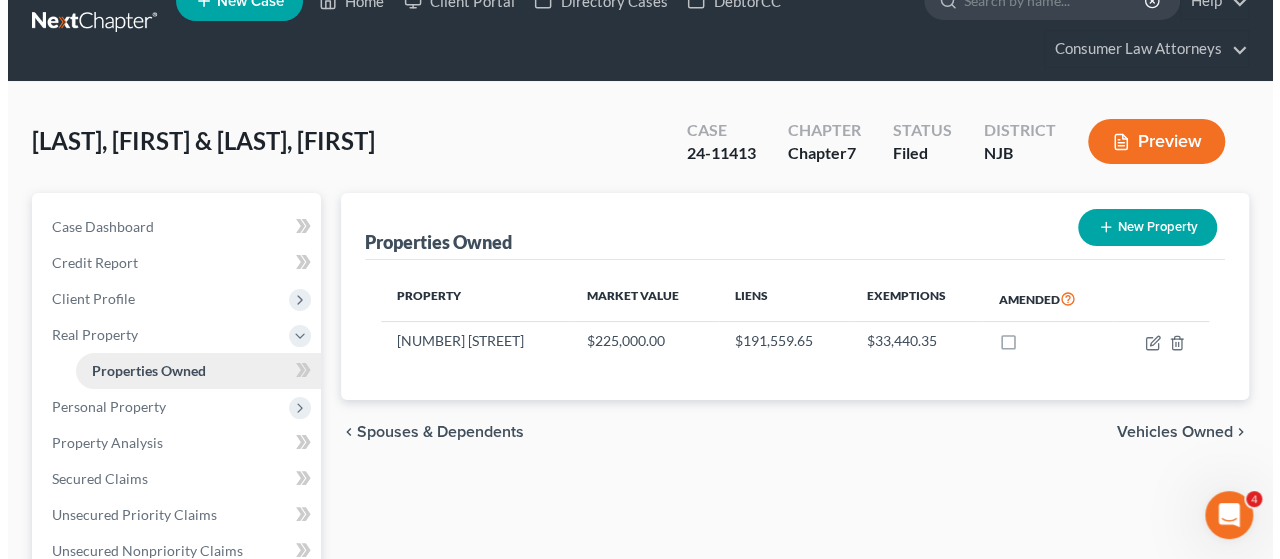 scroll, scrollTop: 0, scrollLeft: 0, axis: both 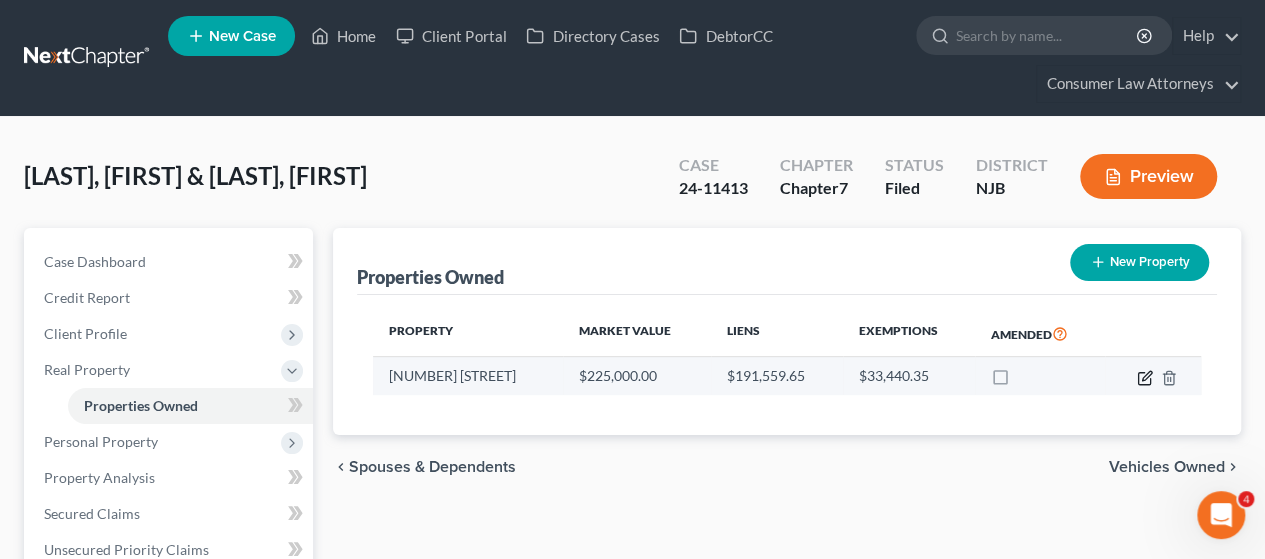 click 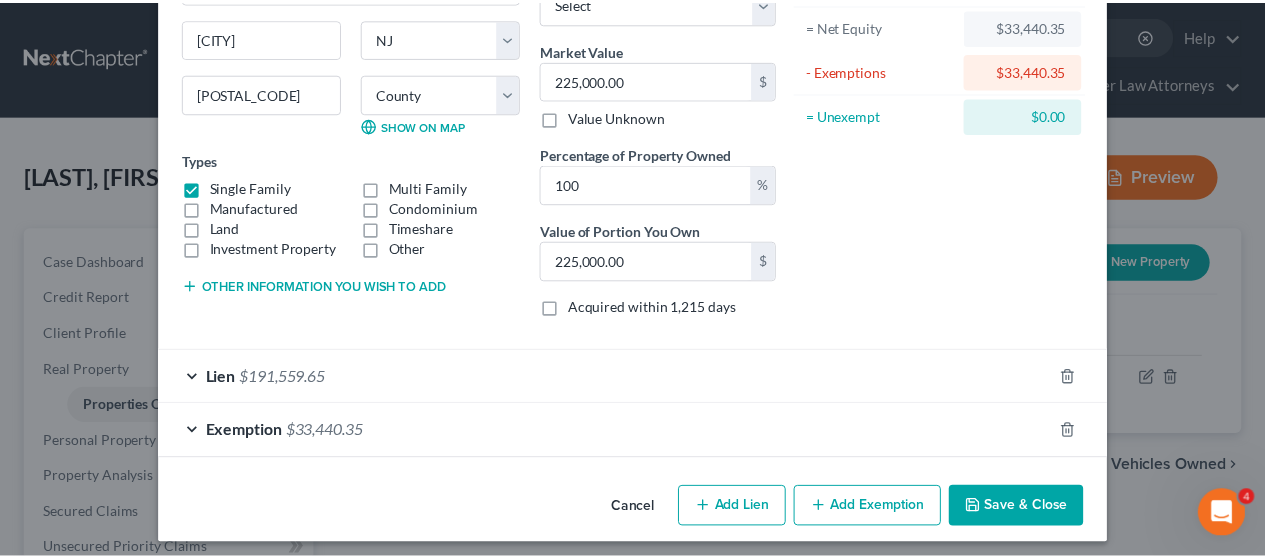 scroll, scrollTop: 211, scrollLeft: 0, axis: vertical 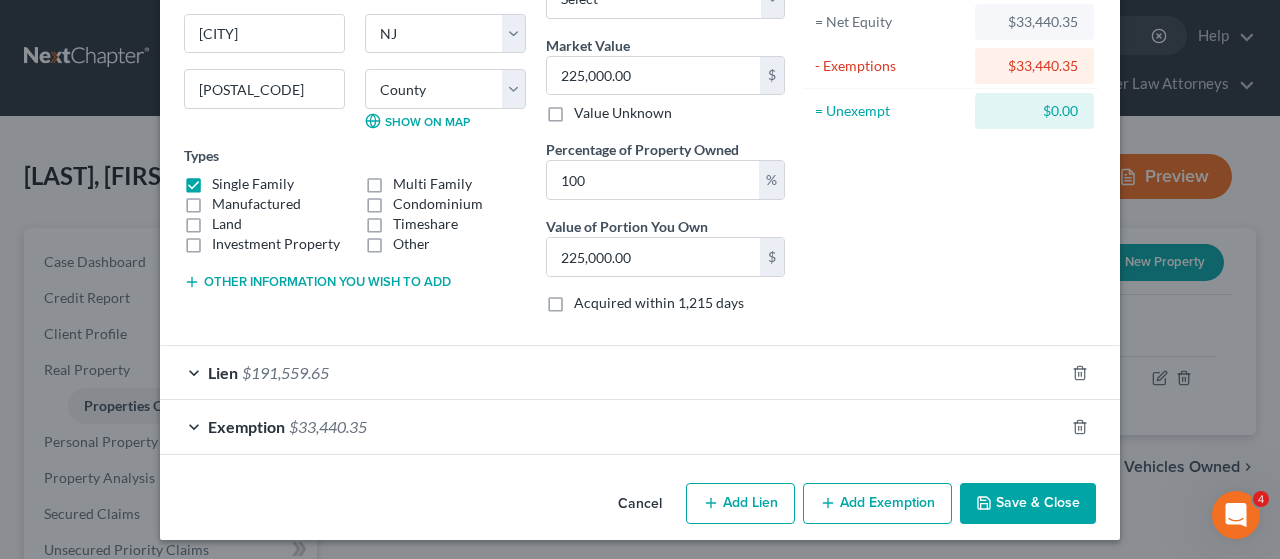 click on "Save & Close" at bounding box center [1028, 504] 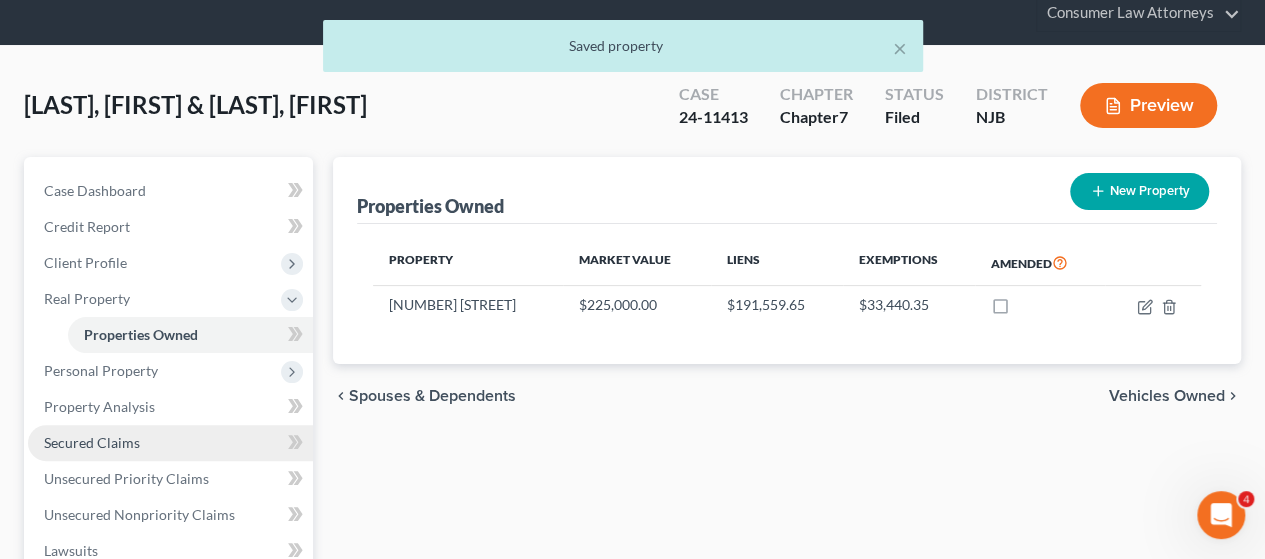scroll, scrollTop: 100, scrollLeft: 0, axis: vertical 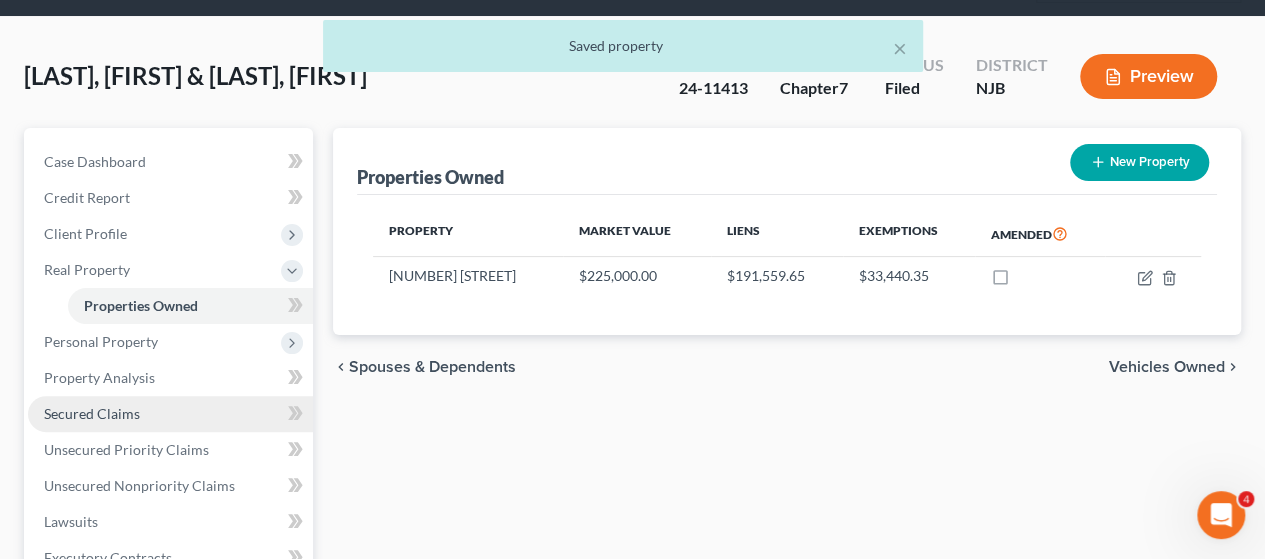 click on "Secured Claims" at bounding box center [92, 413] 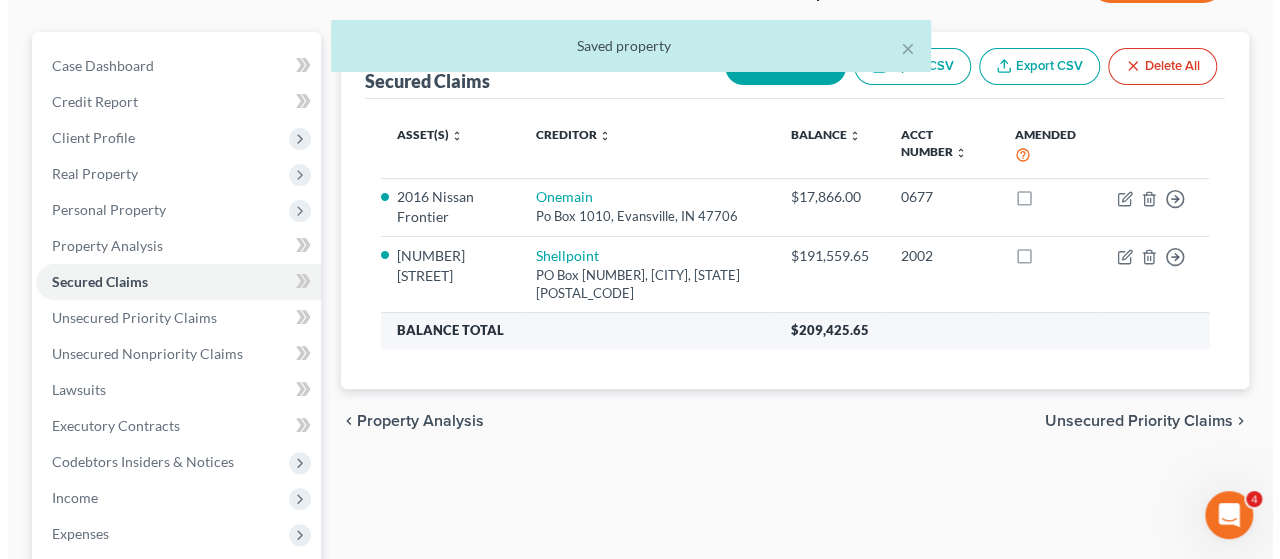 scroll, scrollTop: 200, scrollLeft: 0, axis: vertical 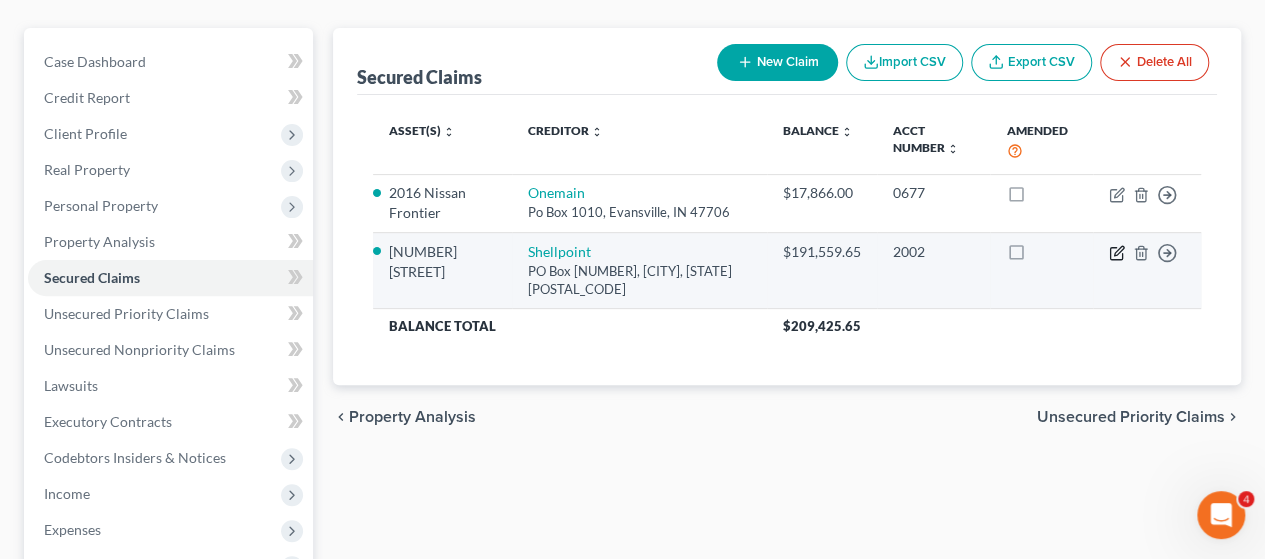 click 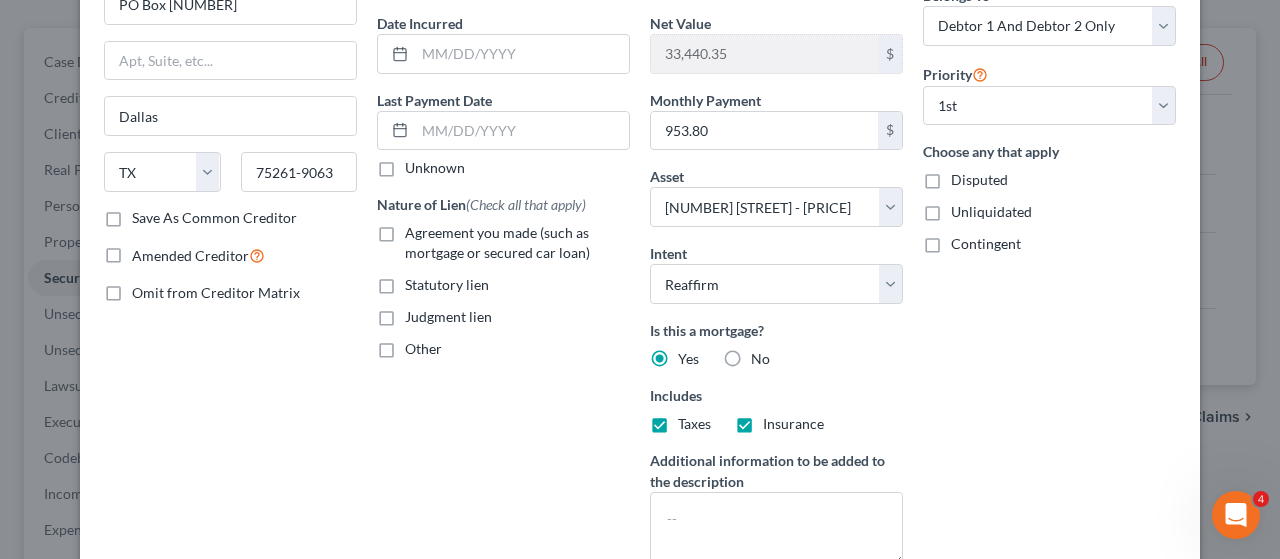 scroll, scrollTop: 200, scrollLeft: 0, axis: vertical 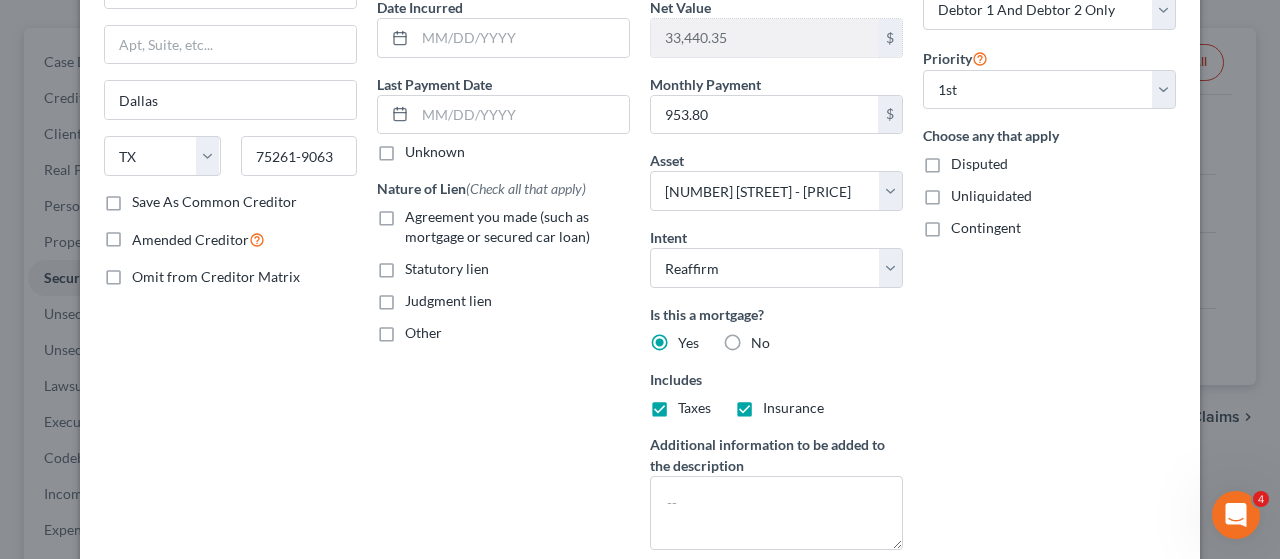 click on "Agreement you made (such as mortgage or secured car loan)" at bounding box center (517, 227) 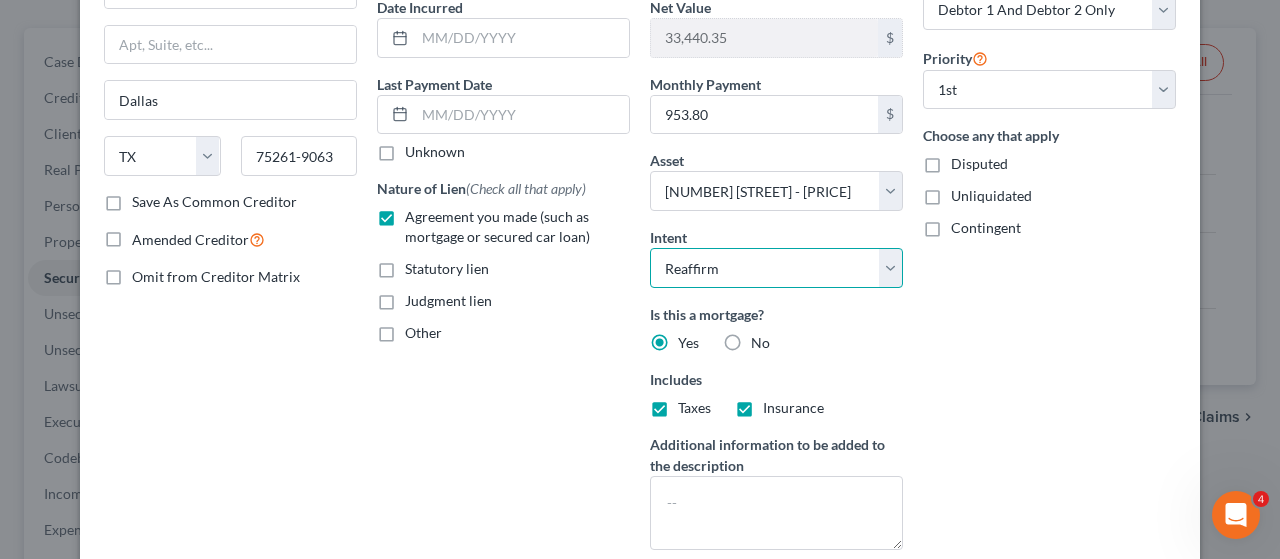 click on "Select Surrender Redeem Reaffirm Avoid Other" at bounding box center [776, 268] 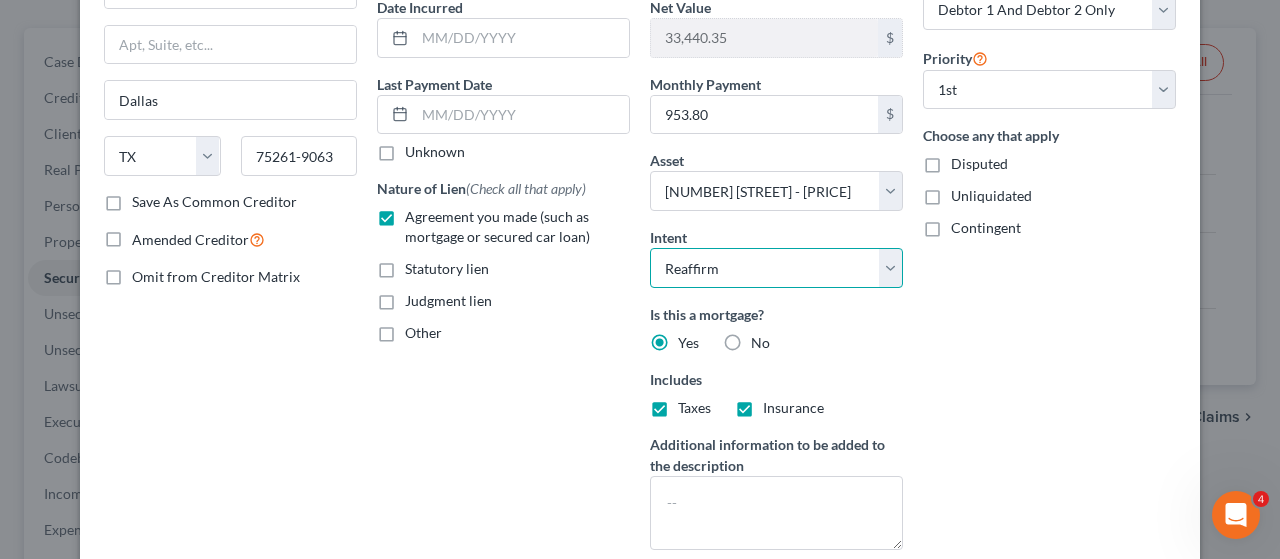select on "0" 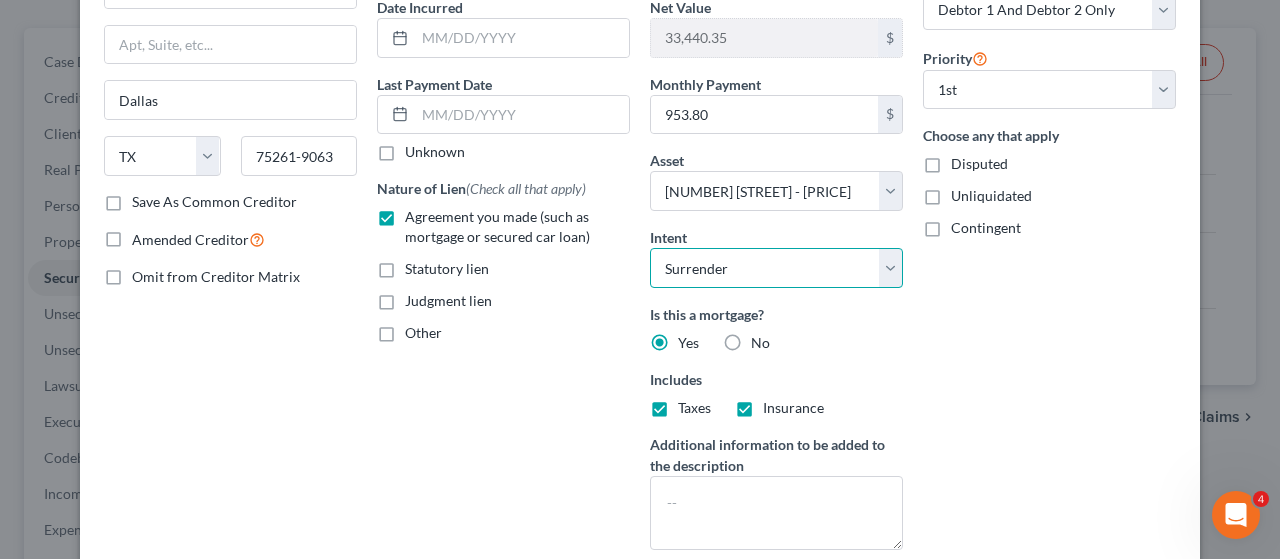 click on "Select Surrender Redeem Reaffirm Avoid Other" at bounding box center [776, 268] 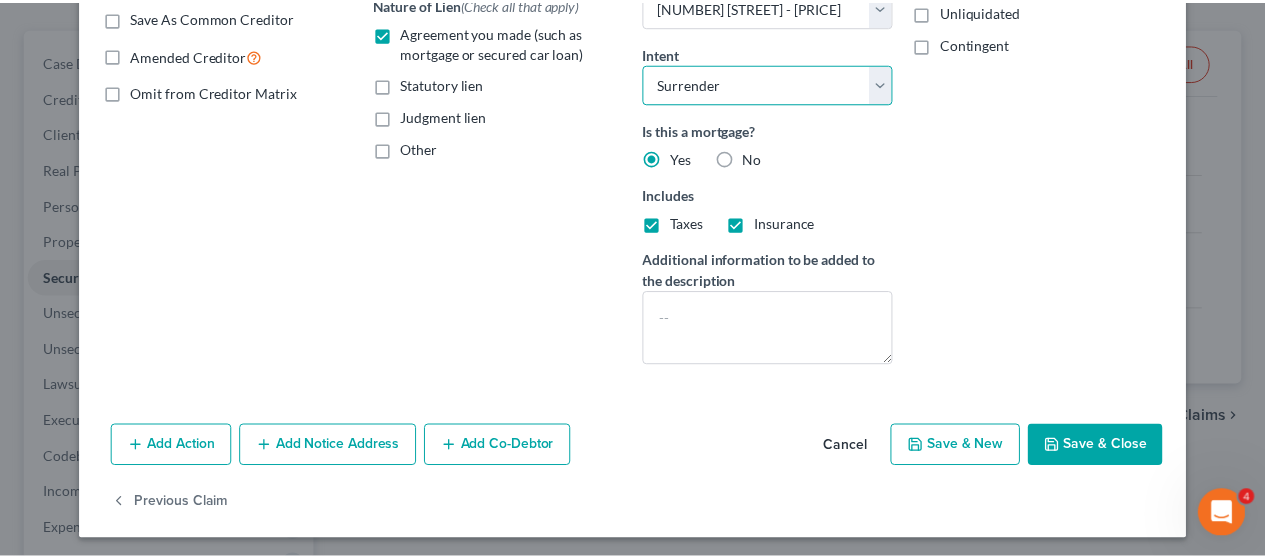 scroll, scrollTop: 386, scrollLeft: 0, axis: vertical 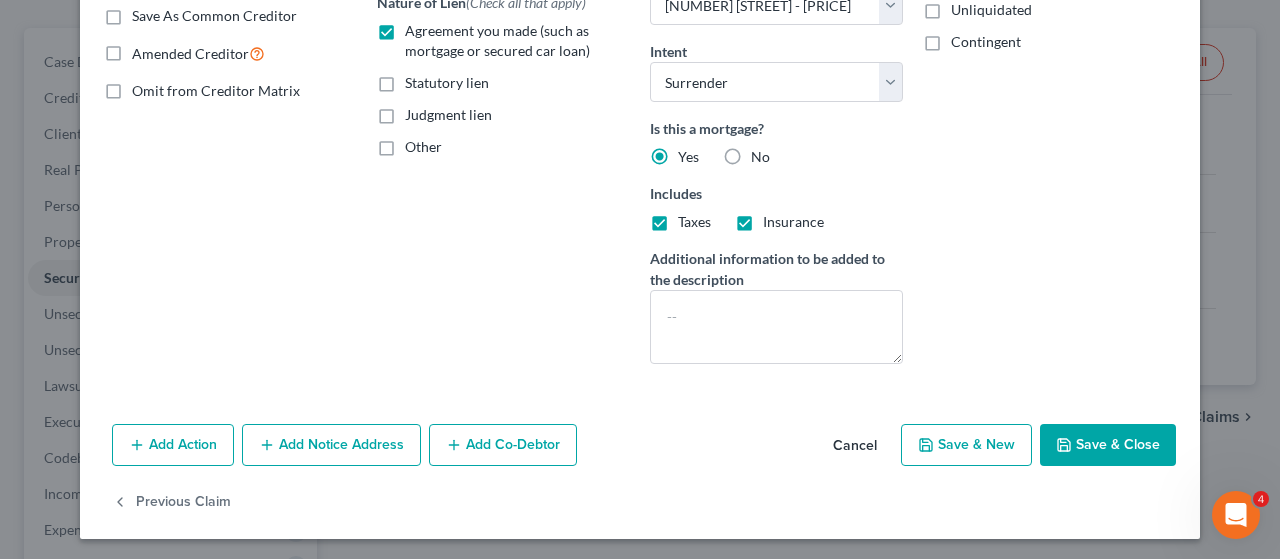 click on "Save & Close" at bounding box center (1108, 445) 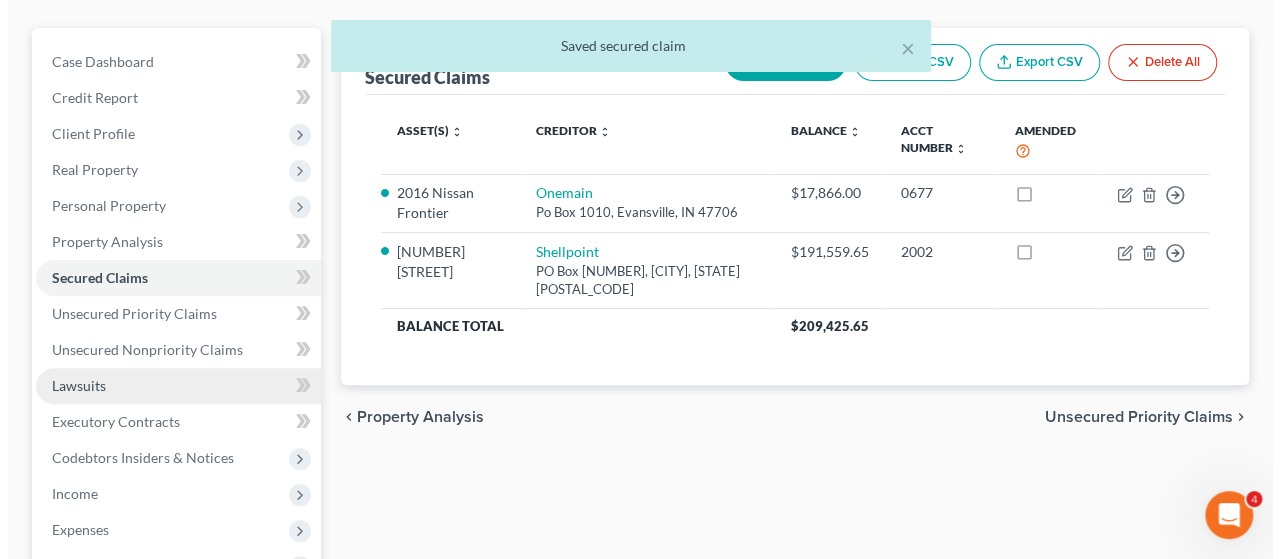 scroll, scrollTop: 200, scrollLeft: 0, axis: vertical 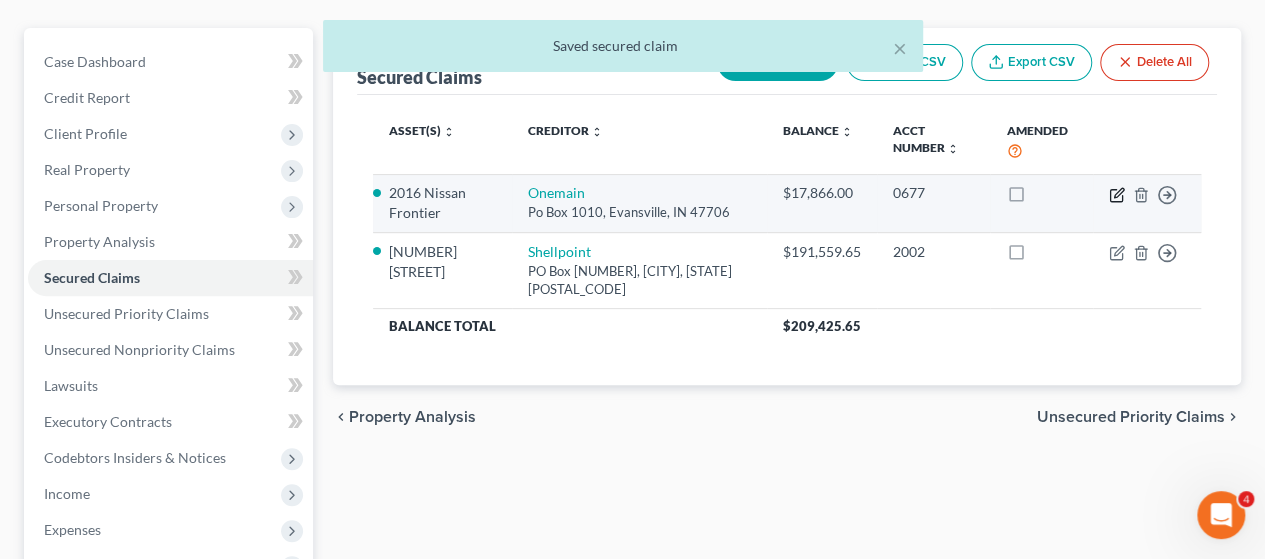 click 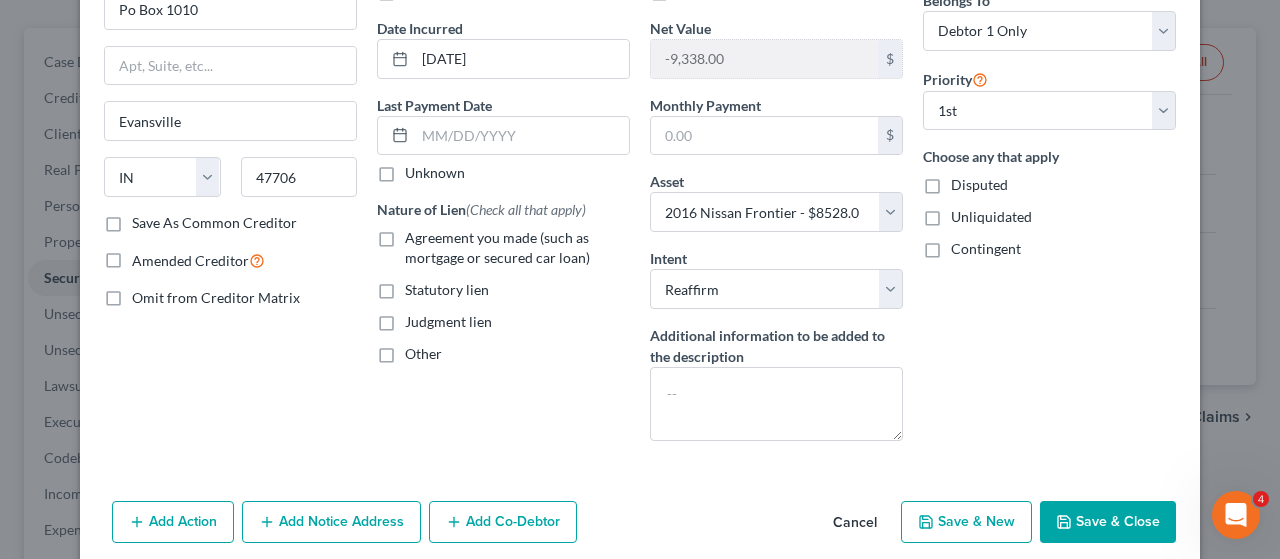 scroll, scrollTop: 200, scrollLeft: 0, axis: vertical 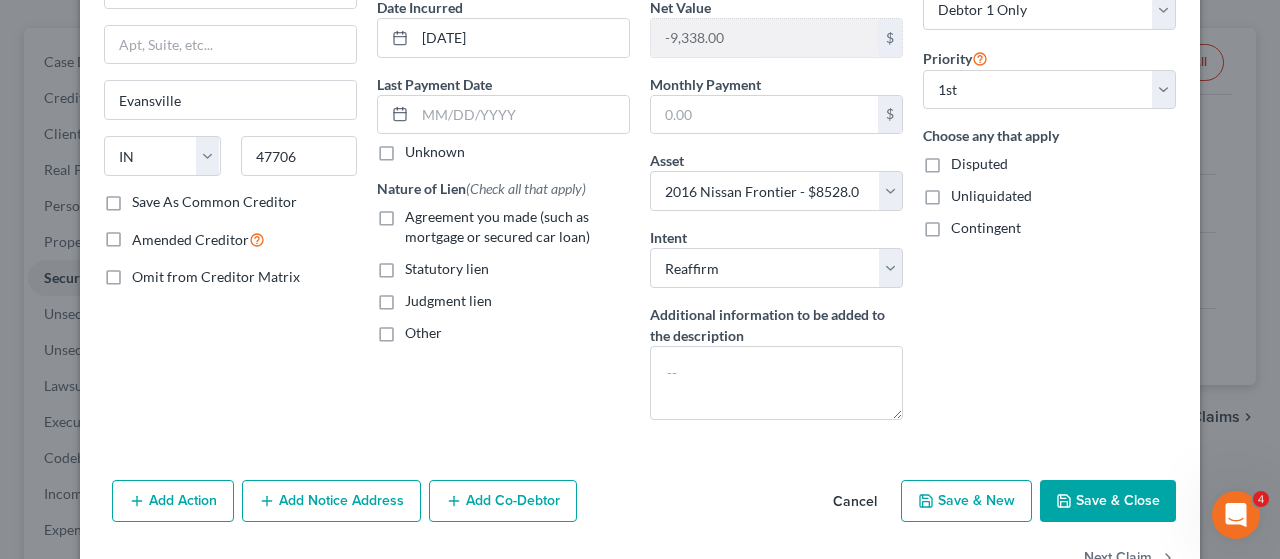 click on "Agreement you made (such as mortgage or secured car loan)" at bounding box center (517, 227) 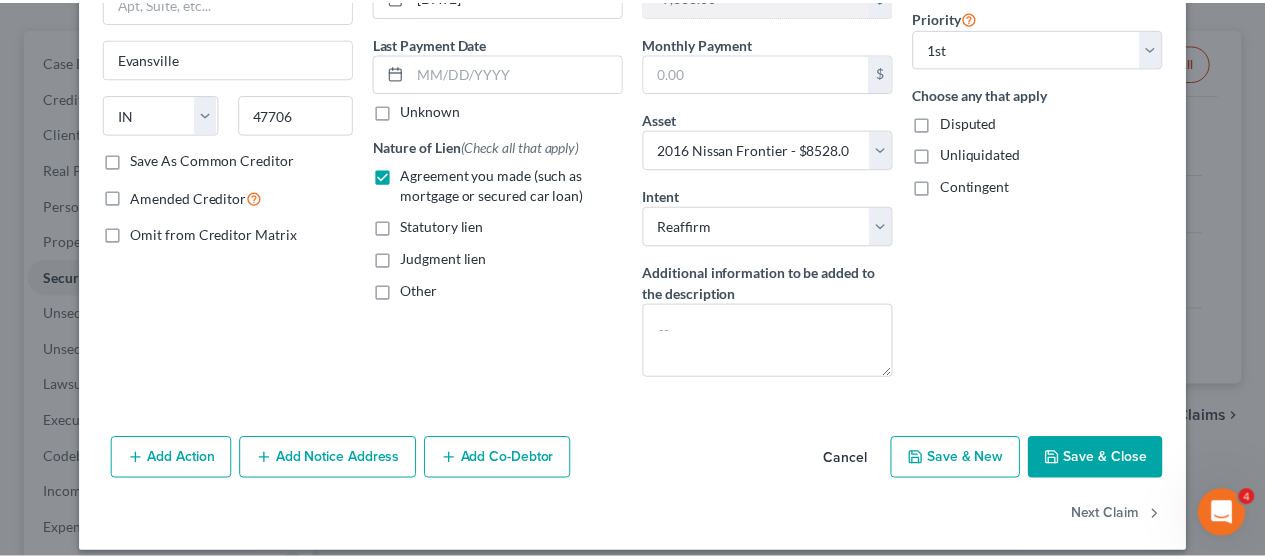 scroll, scrollTop: 256, scrollLeft: 0, axis: vertical 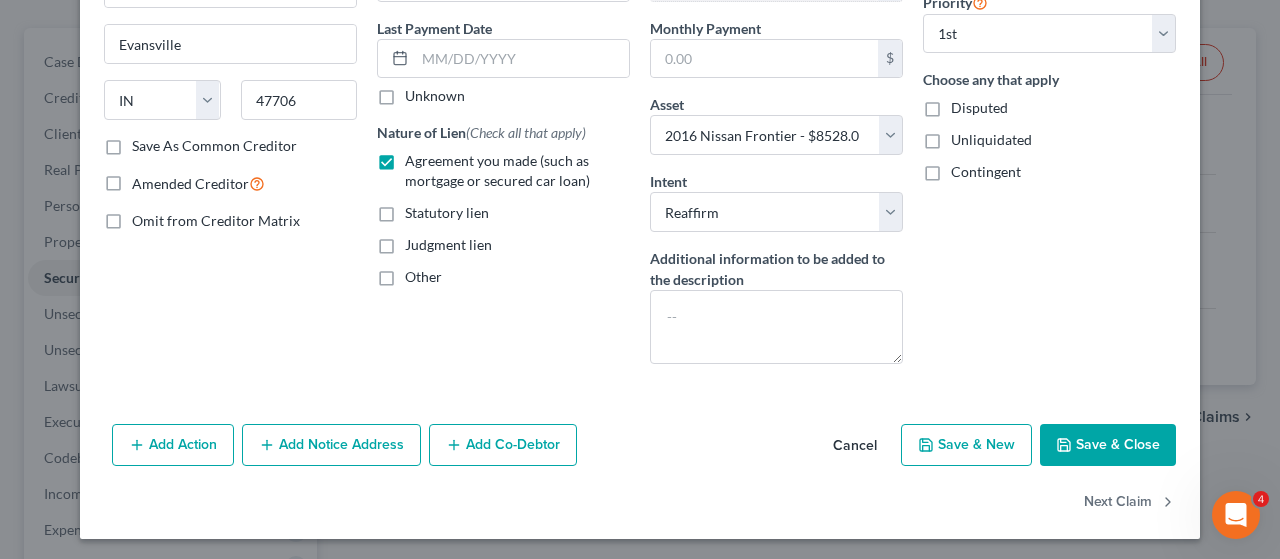 click on "Save & Close" at bounding box center [1108, 445] 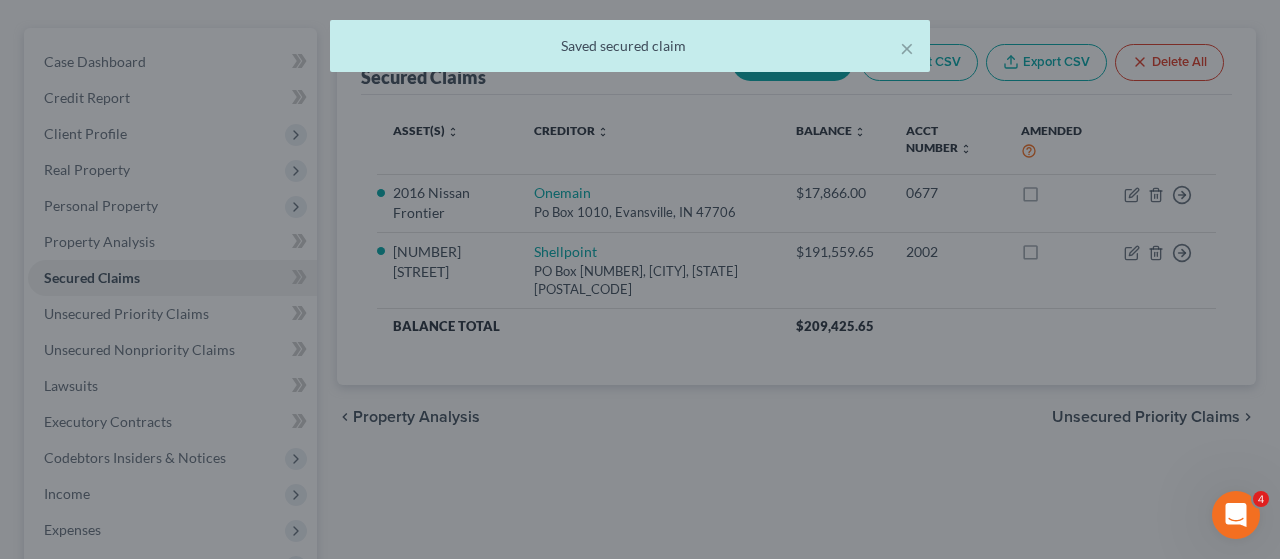 select on "8" 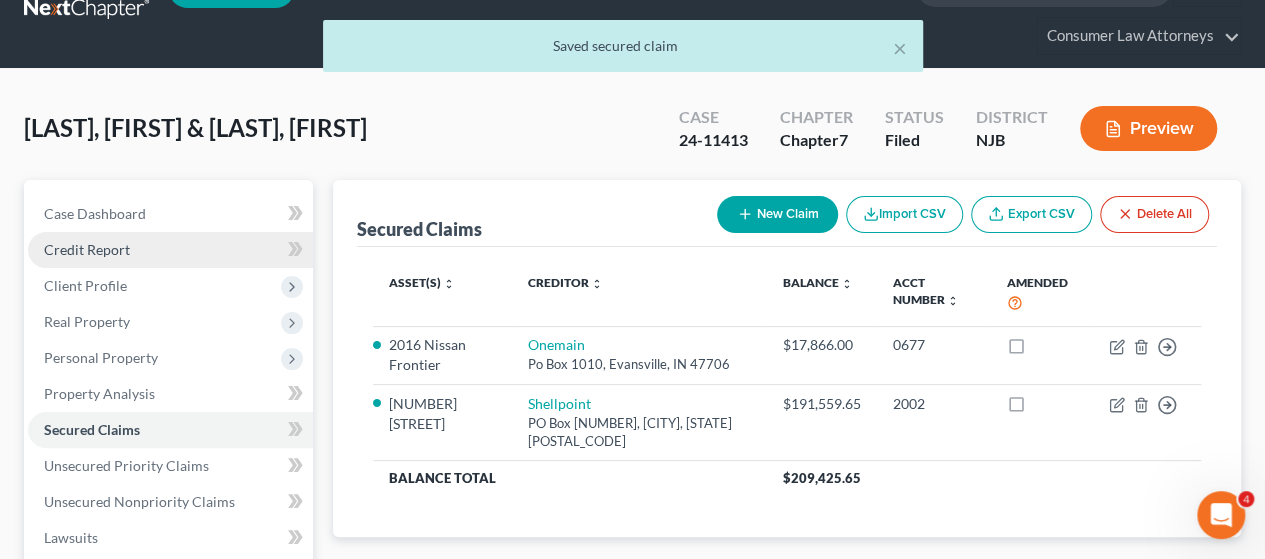 scroll, scrollTop: 100, scrollLeft: 0, axis: vertical 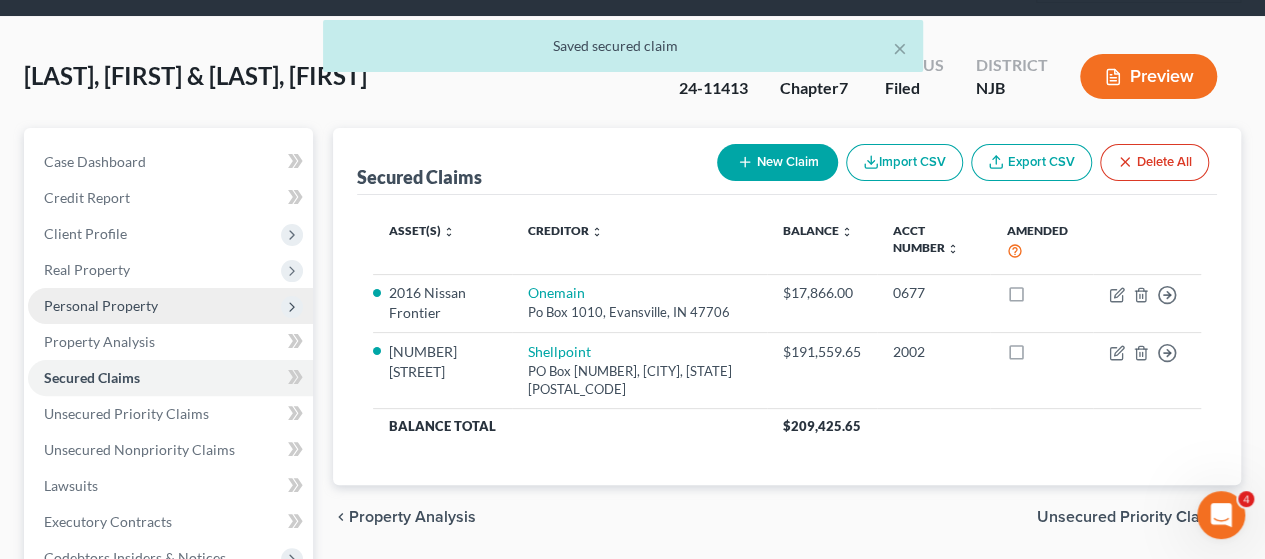 click on "Personal Property" at bounding box center (101, 305) 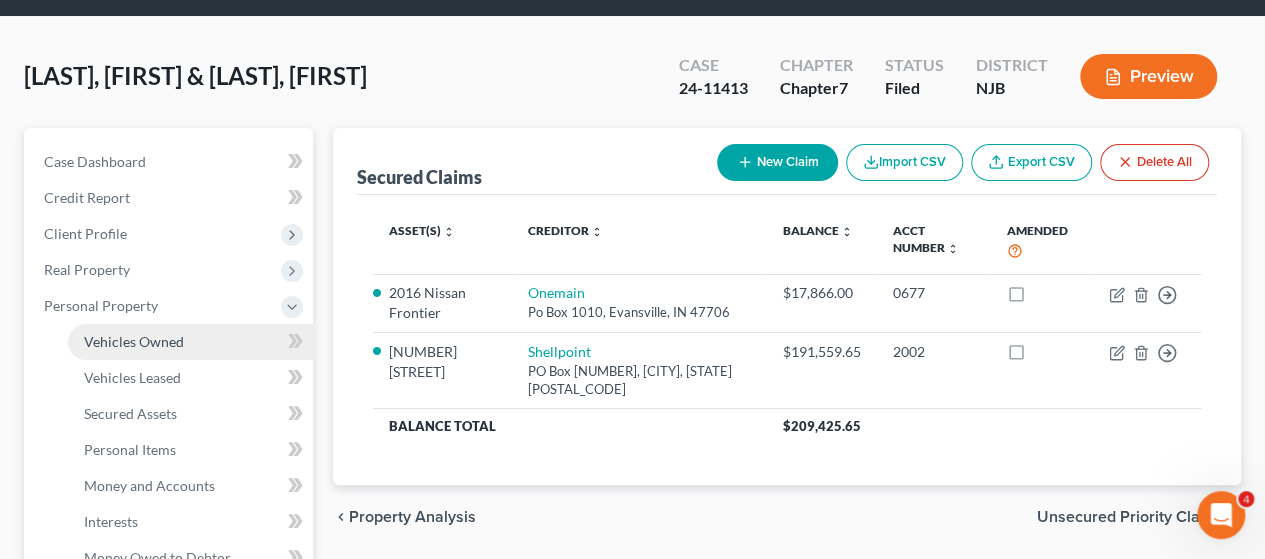 click on "Vehicles Owned" at bounding box center [134, 341] 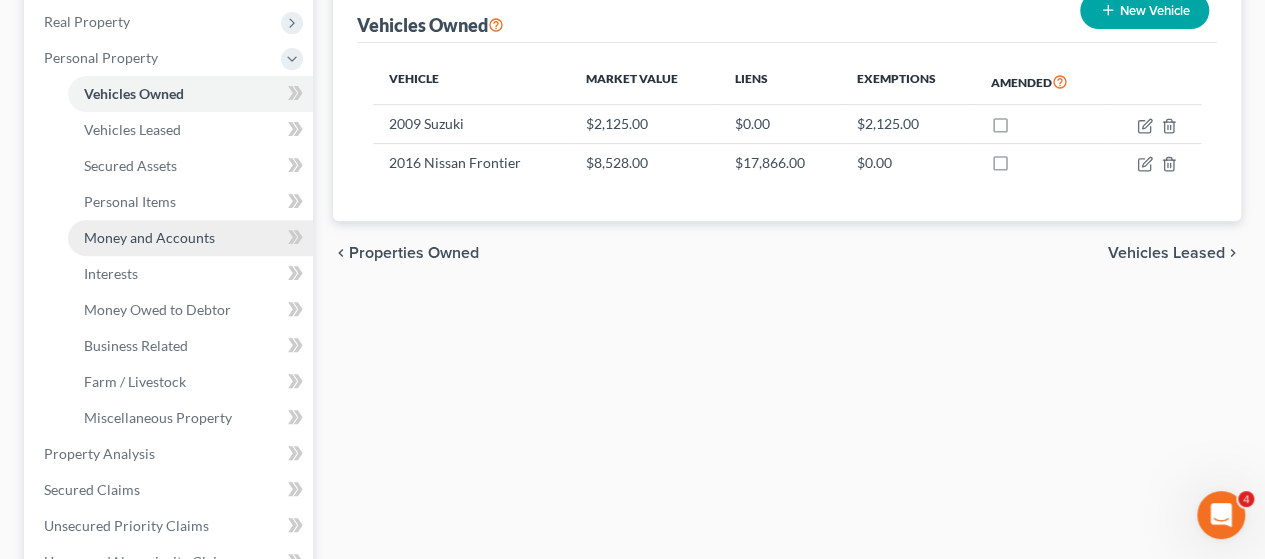 scroll, scrollTop: 400, scrollLeft: 0, axis: vertical 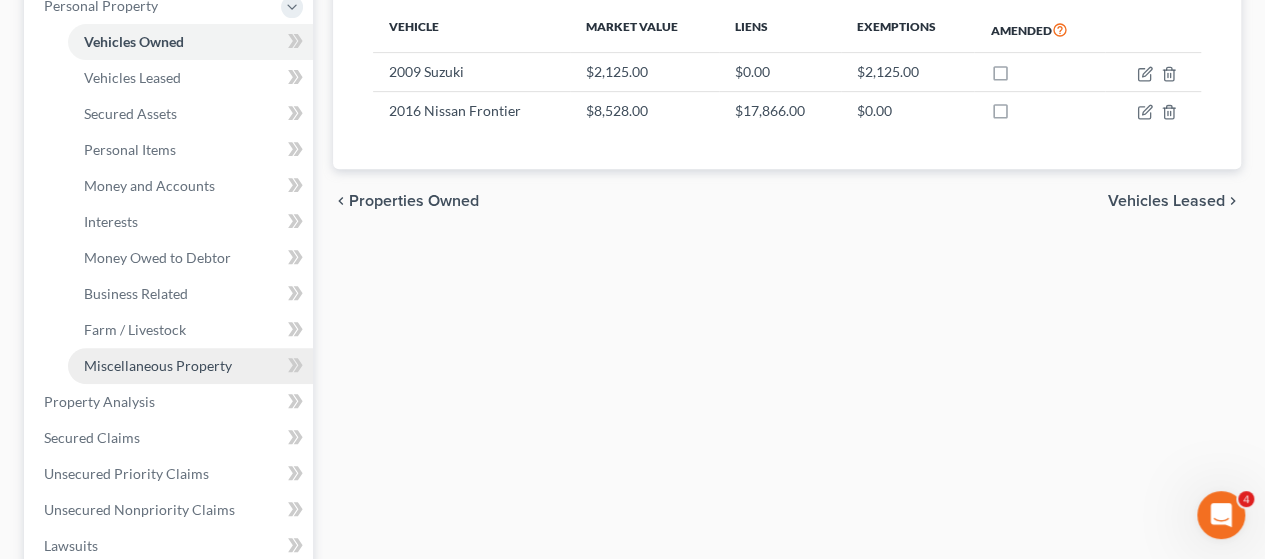 click on "Miscellaneous Property" at bounding box center [158, 365] 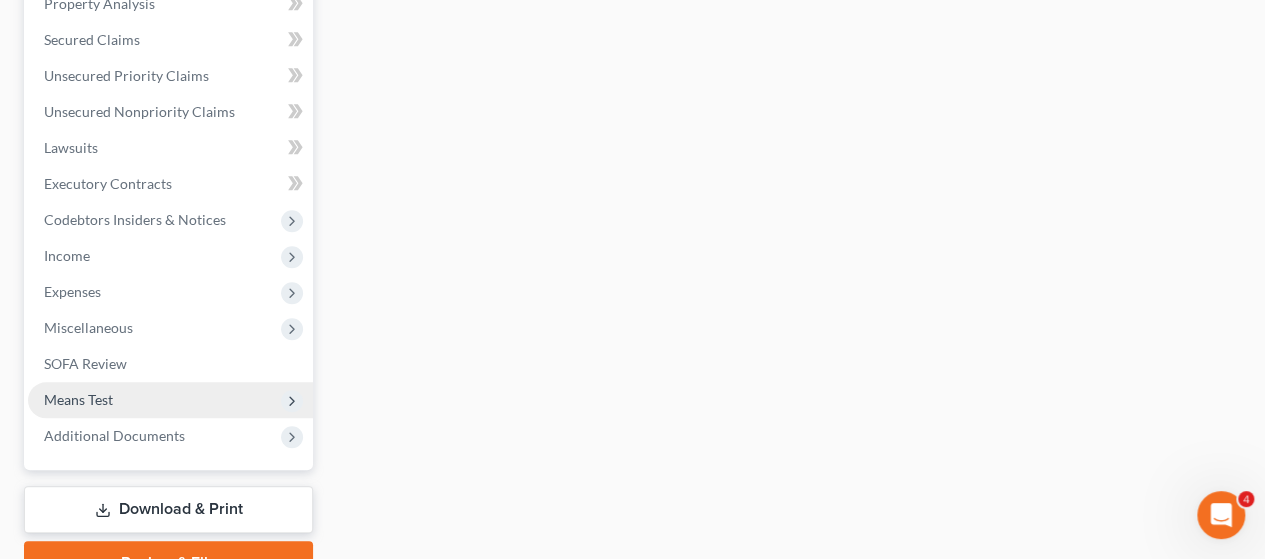 scroll, scrollTop: 800, scrollLeft: 0, axis: vertical 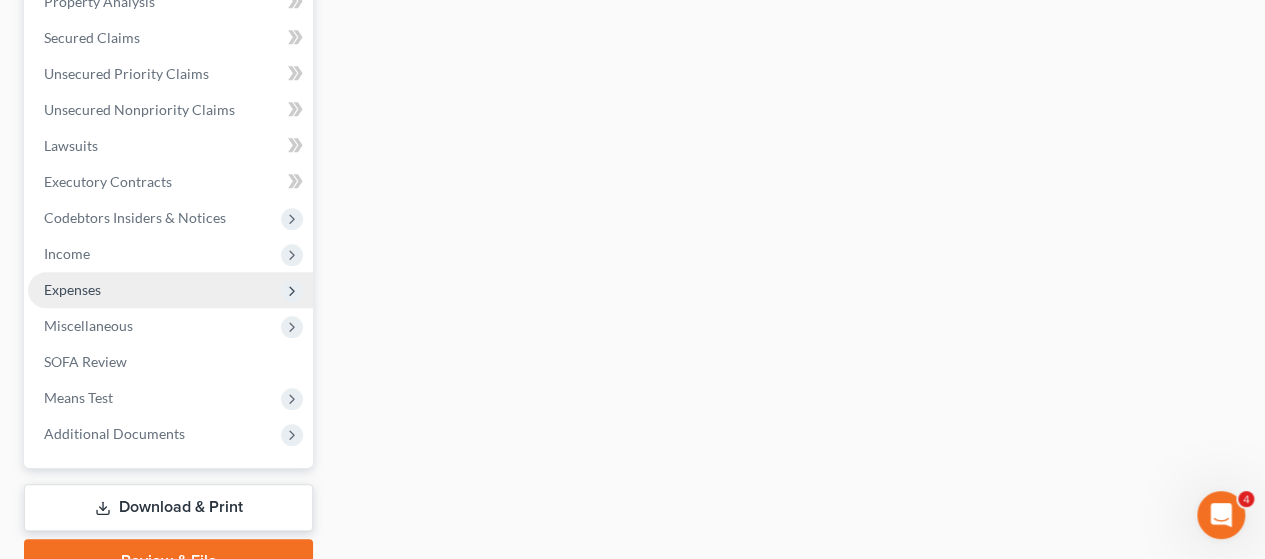 click on "Expenses" at bounding box center (72, 289) 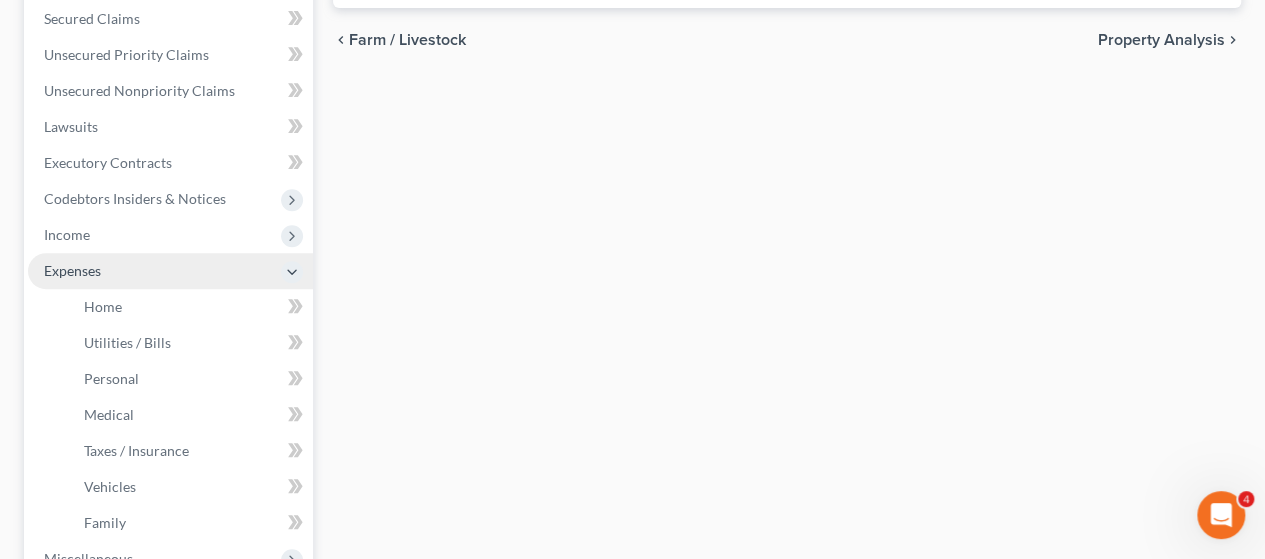 scroll, scrollTop: 440, scrollLeft: 0, axis: vertical 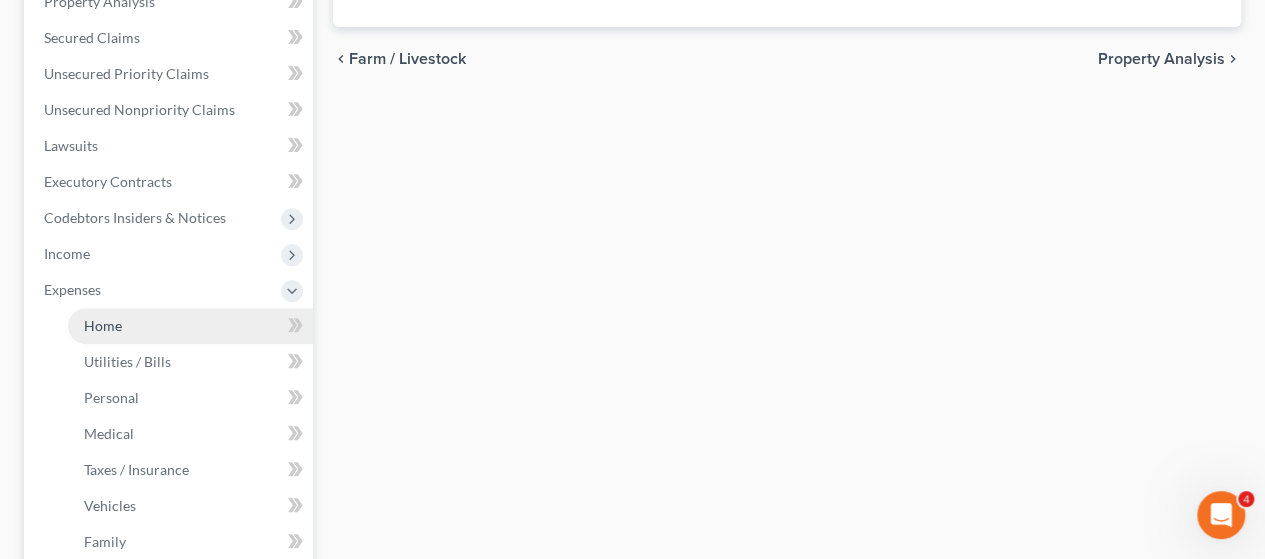 click on "Home" at bounding box center [190, 326] 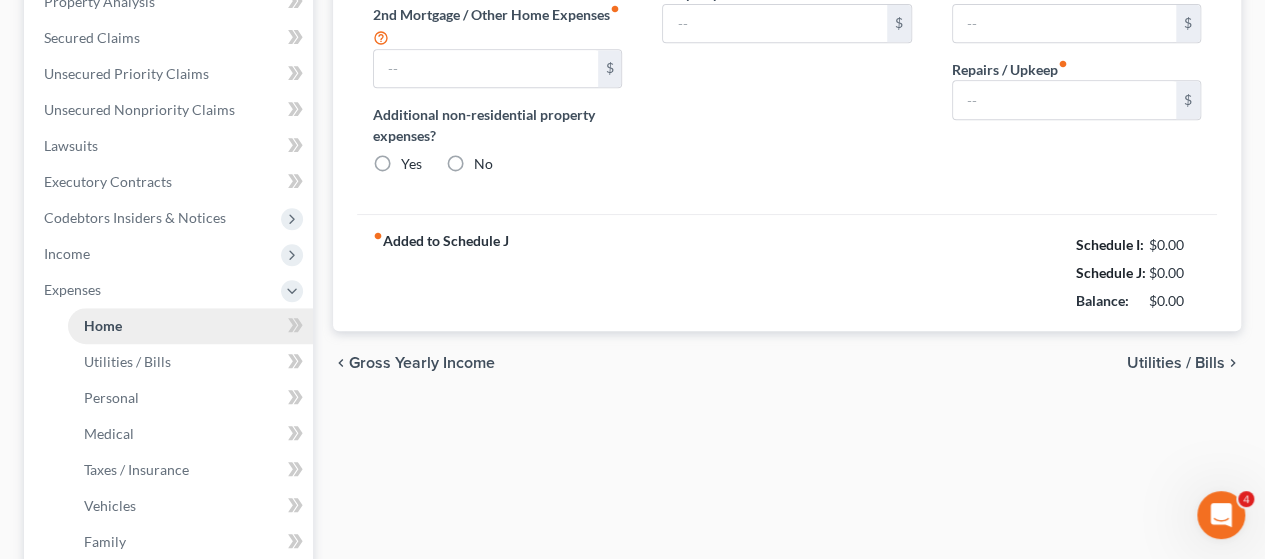 type on "953.80" 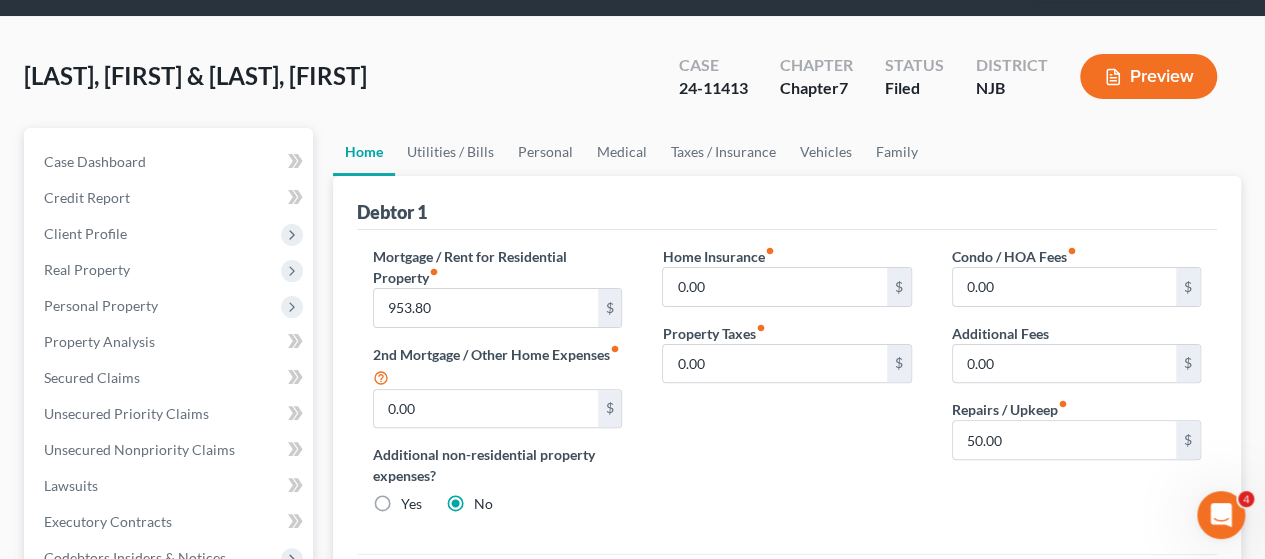 scroll, scrollTop: 200, scrollLeft: 0, axis: vertical 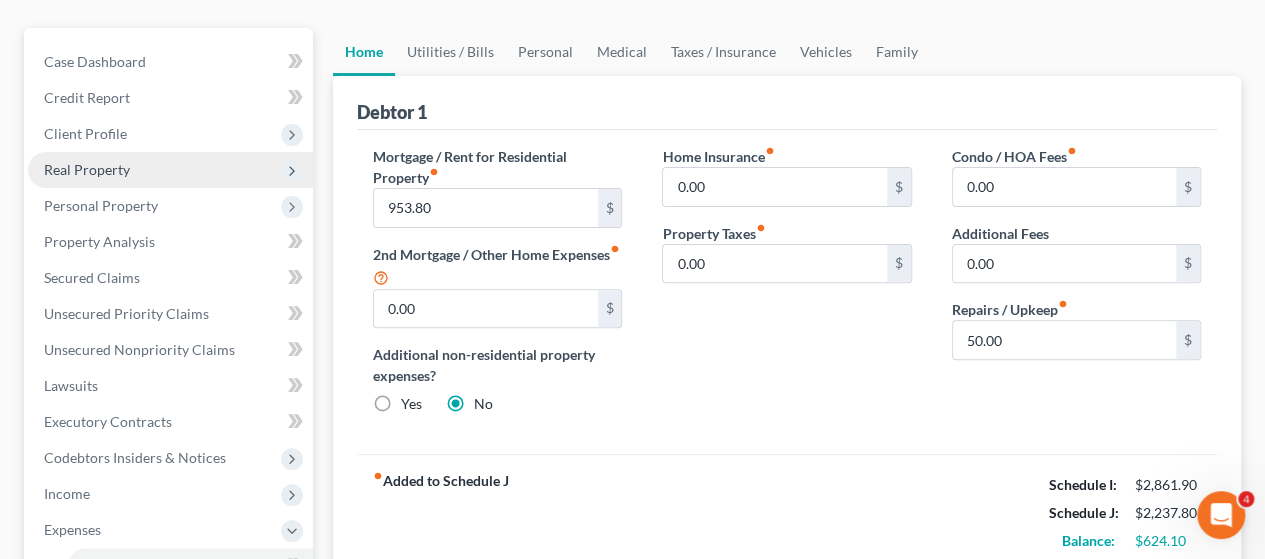click on "Real Property" at bounding box center [87, 169] 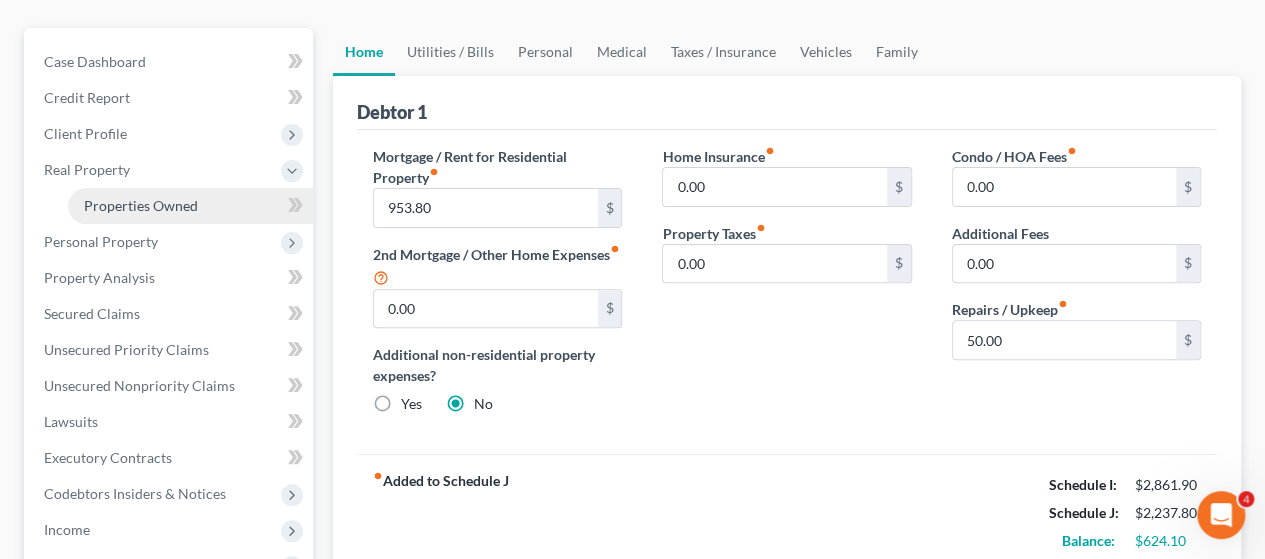 click on "Properties Owned" at bounding box center (141, 205) 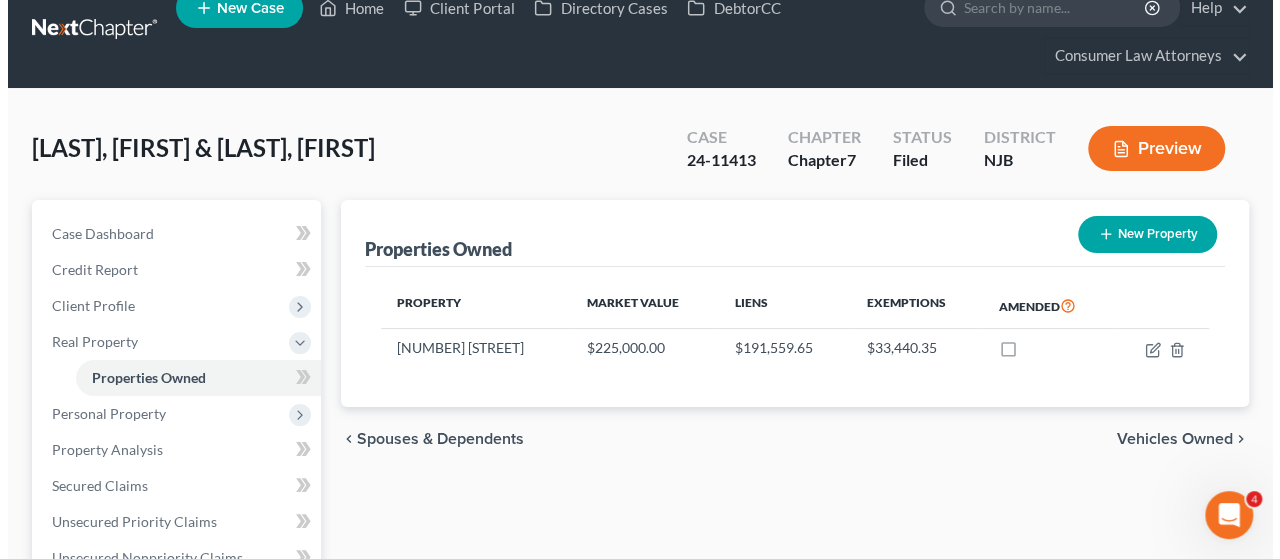scroll, scrollTop: 0, scrollLeft: 0, axis: both 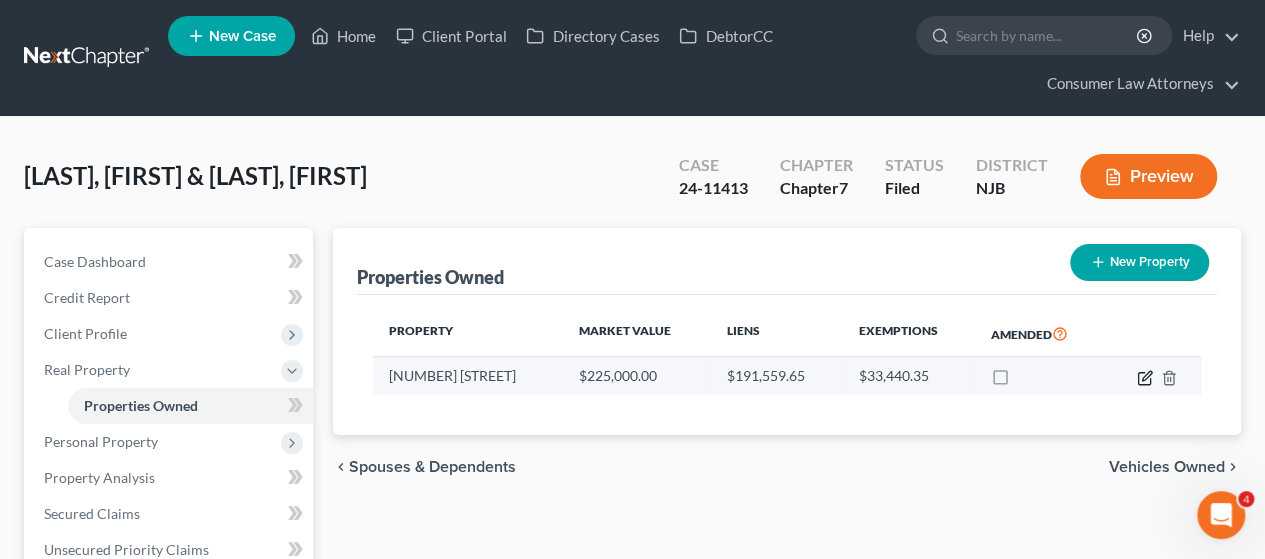 click 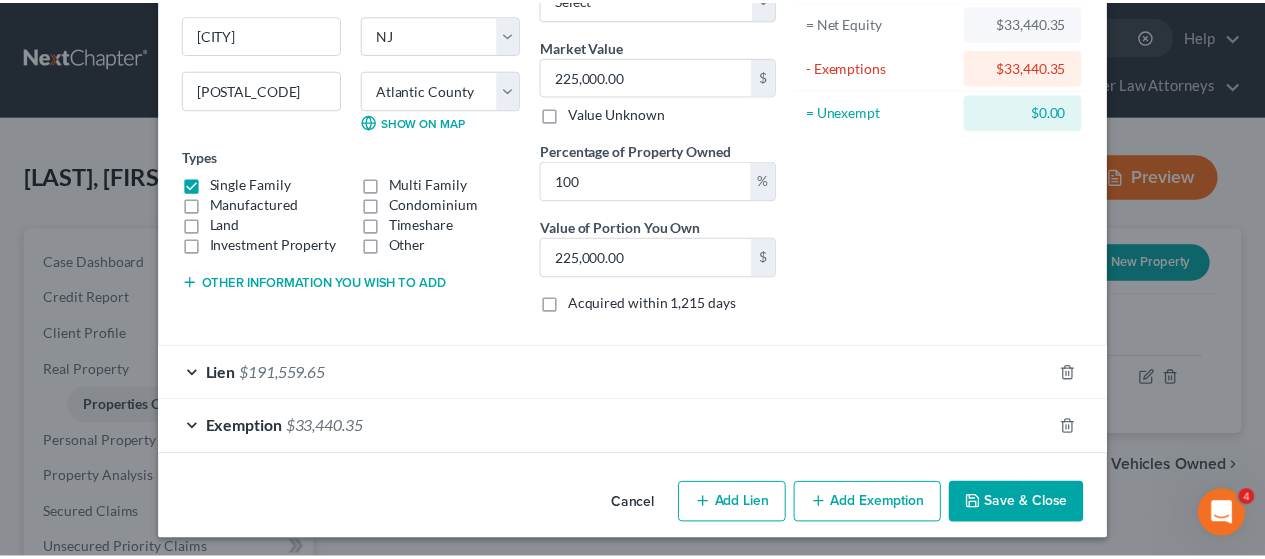 scroll, scrollTop: 211, scrollLeft: 0, axis: vertical 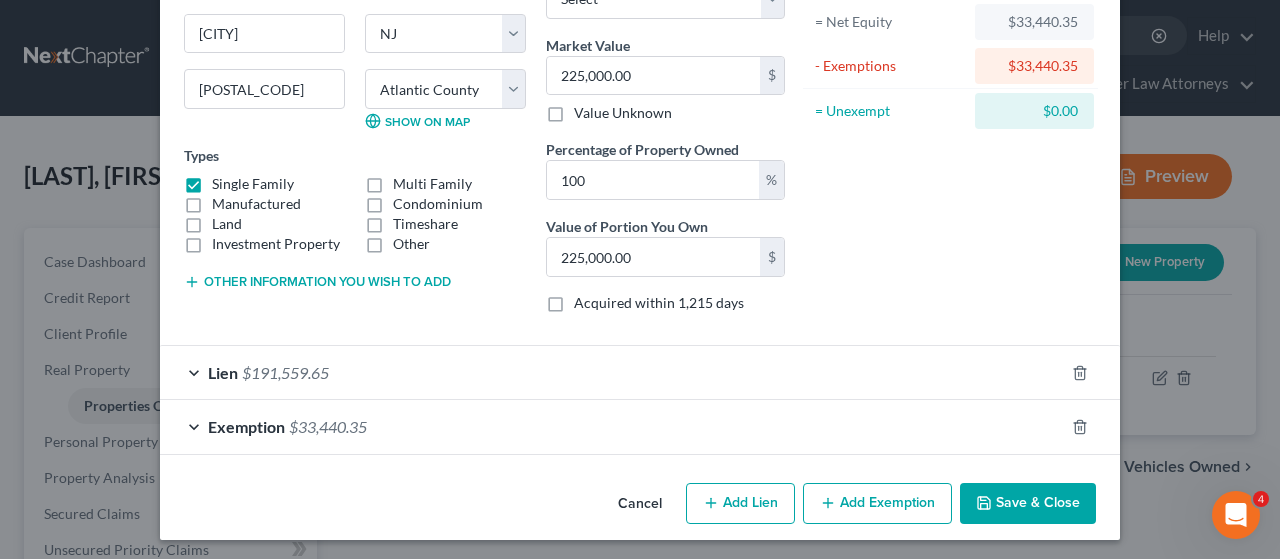 click on "Save & Close" at bounding box center (1028, 504) 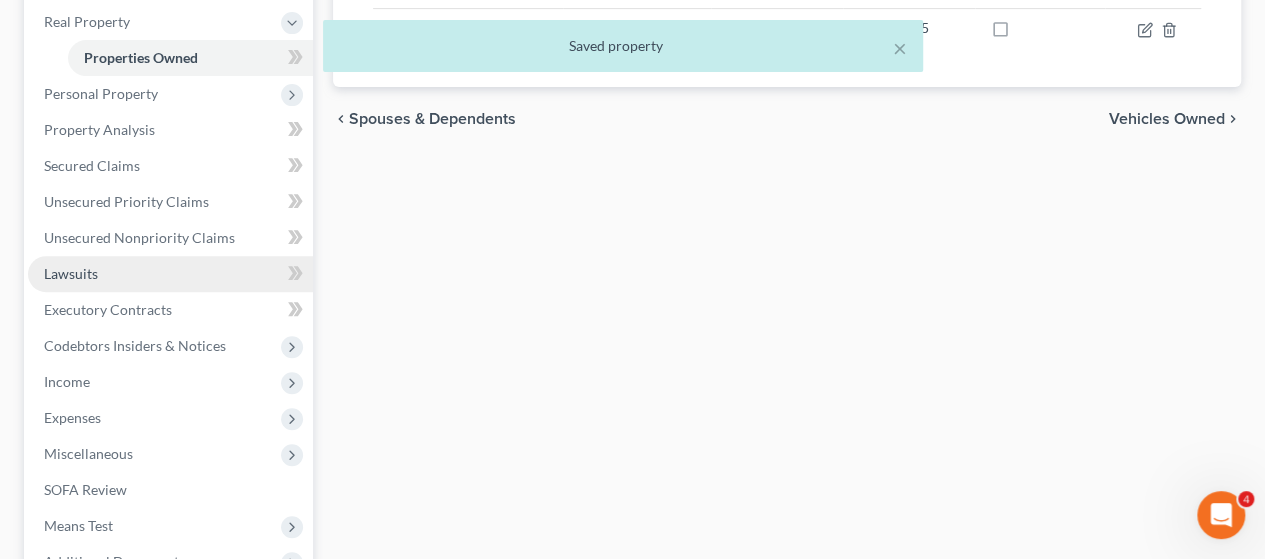 scroll, scrollTop: 400, scrollLeft: 0, axis: vertical 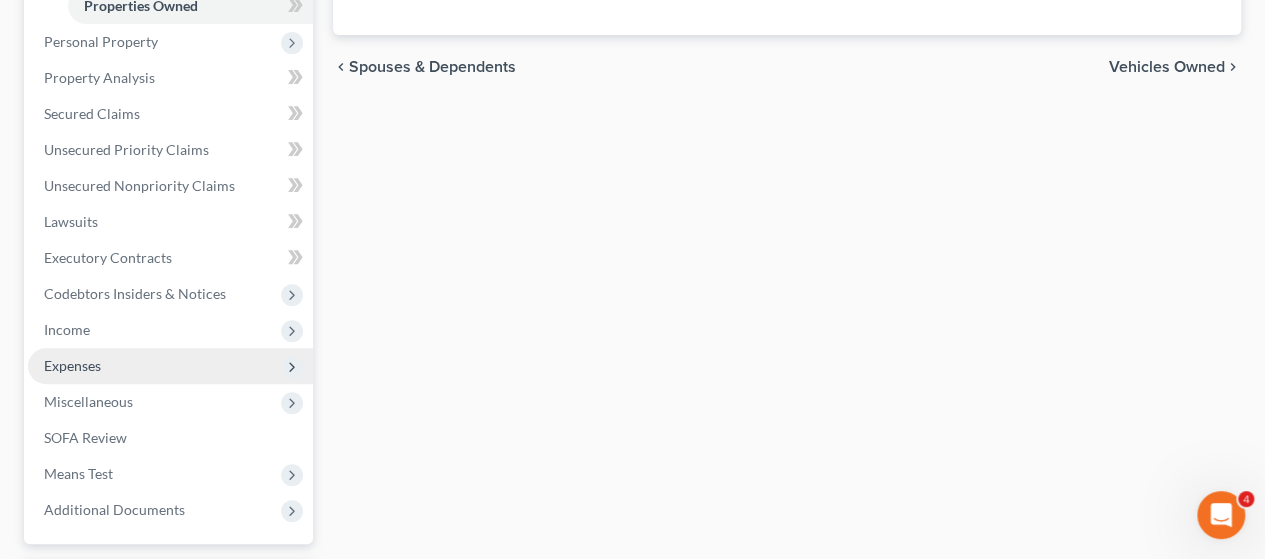 click on "Expenses" at bounding box center (72, 365) 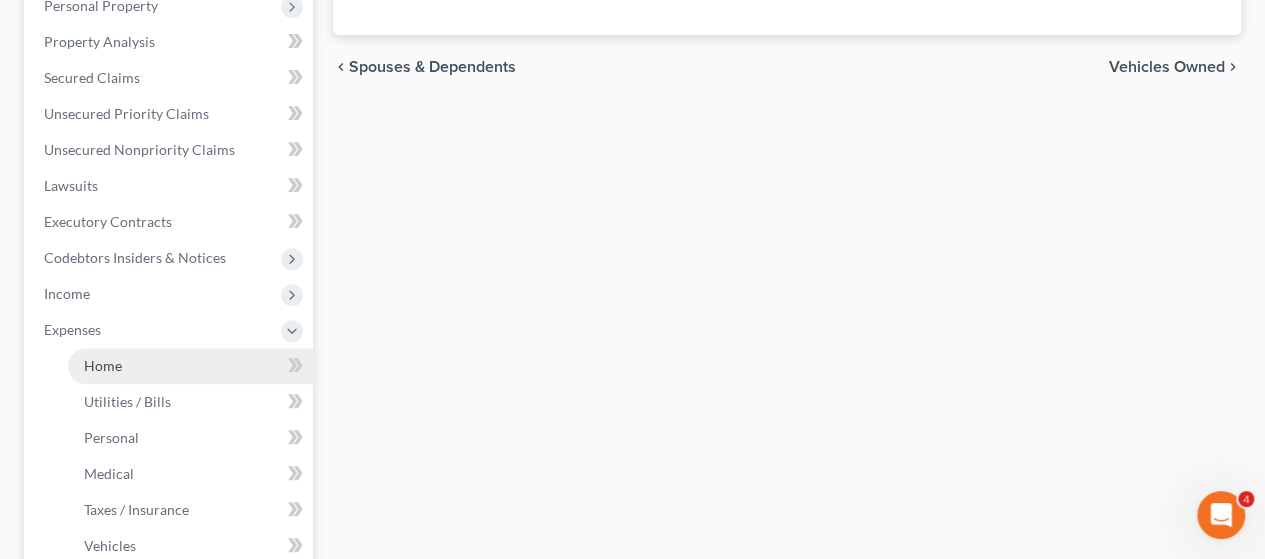 click on "Home" at bounding box center (103, 365) 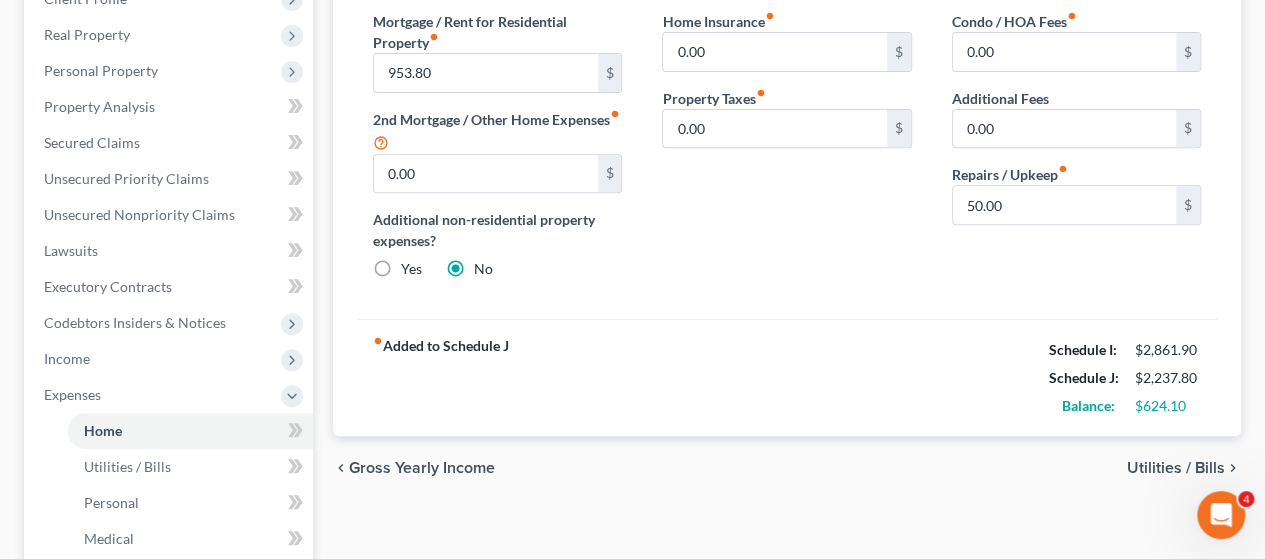 scroll, scrollTop: 100, scrollLeft: 0, axis: vertical 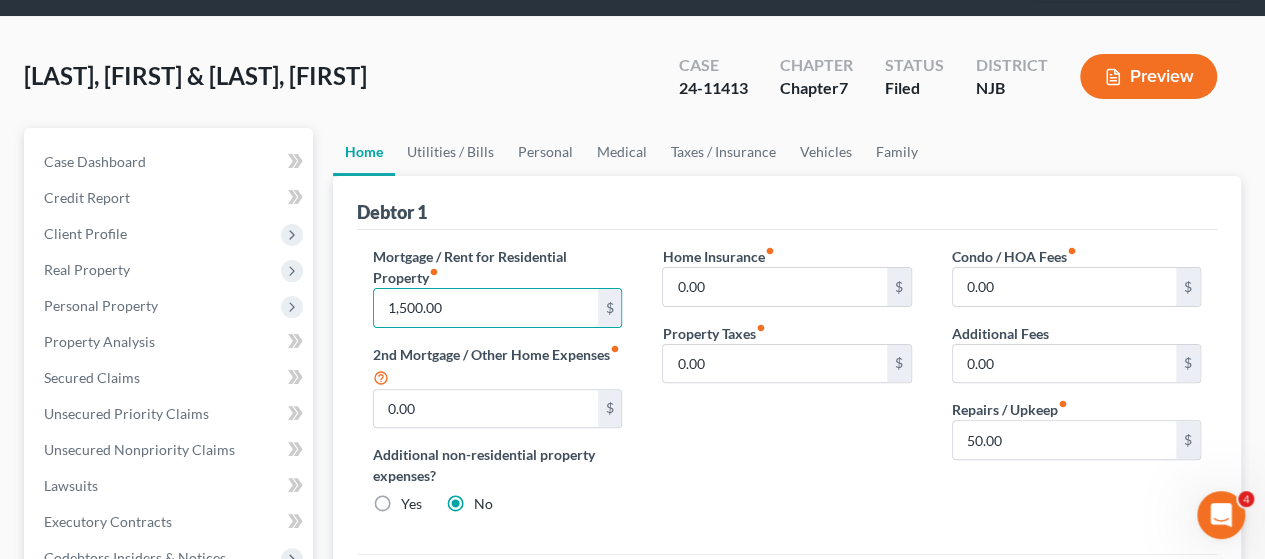 type on "1,500.00" 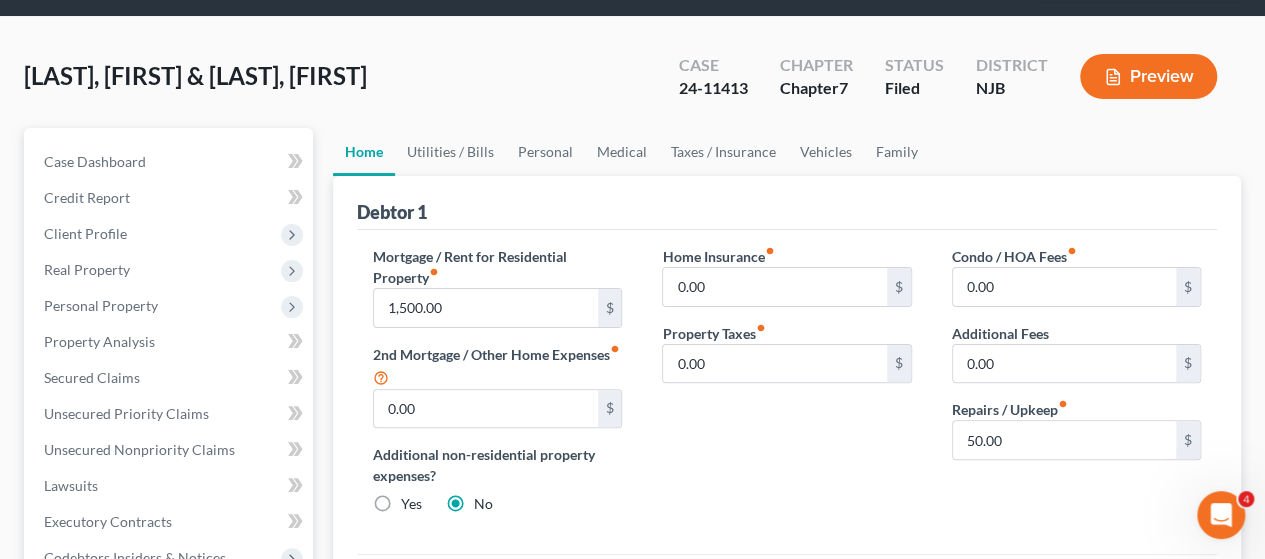 drag, startPoint x: 760, startPoint y: 457, endPoint x: 776, endPoint y: 440, distance: 23.345236 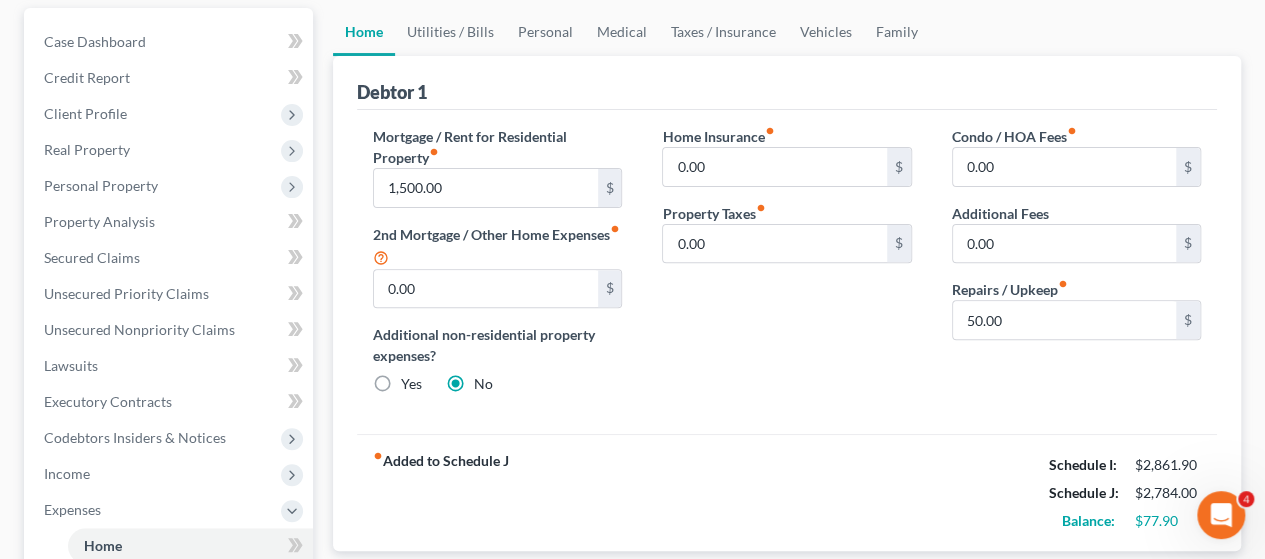scroll, scrollTop: 200, scrollLeft: 0, axis: vertical 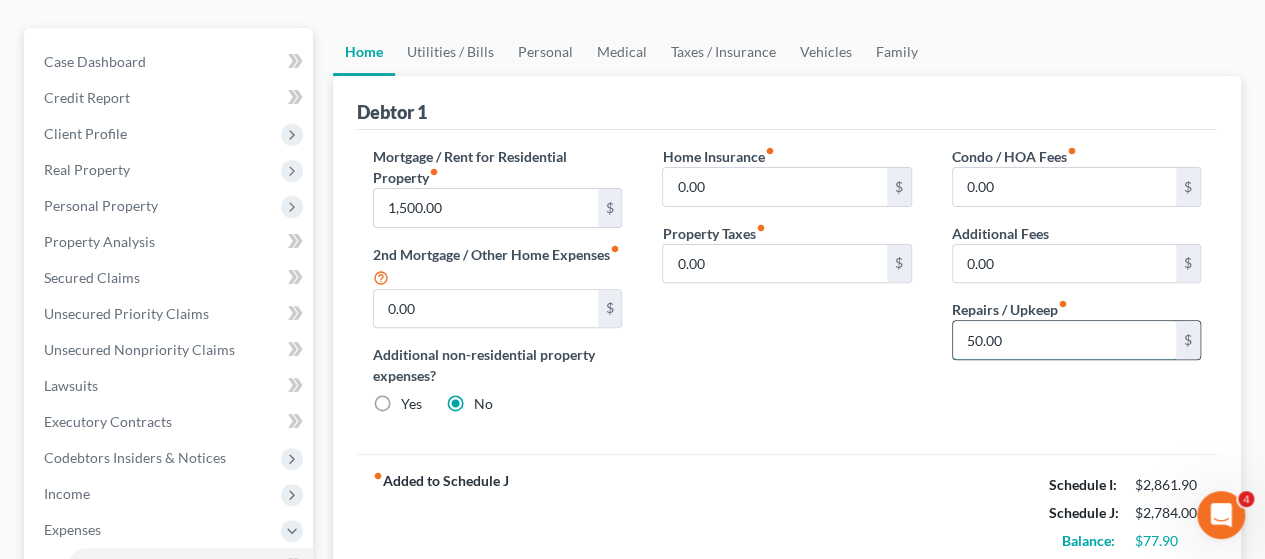 click on "50.00" at bounding box center [1064, 340] 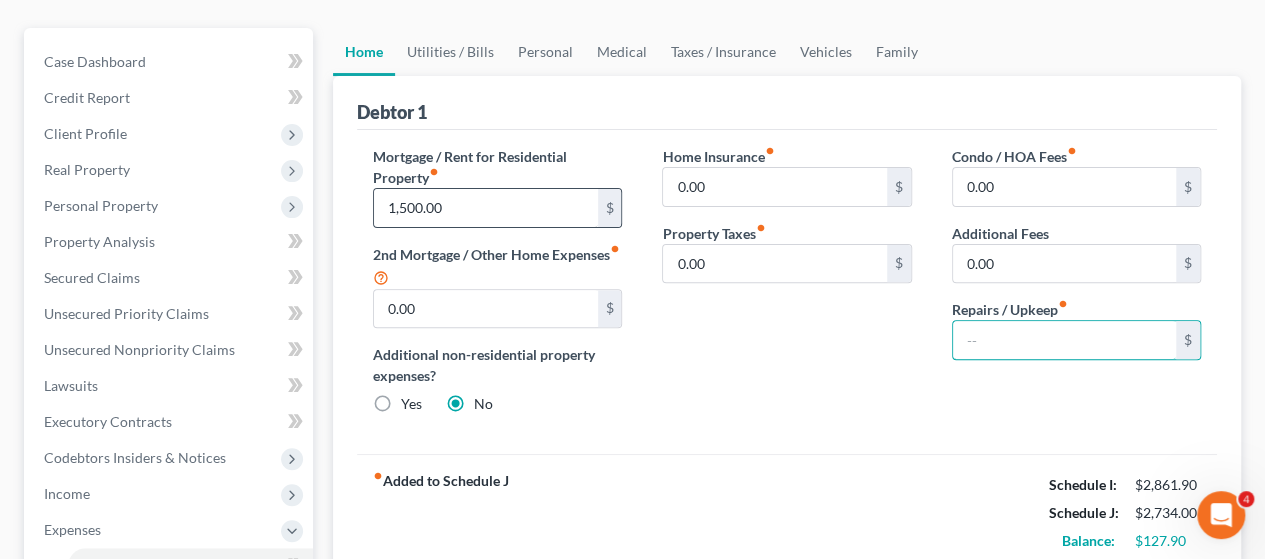 type 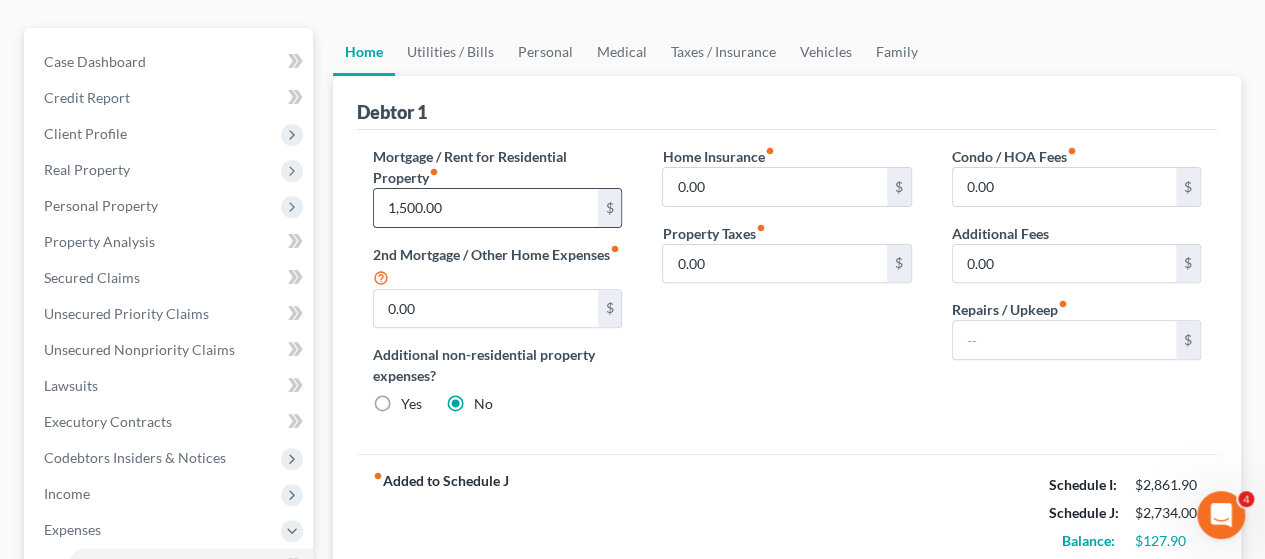 click on "1,500.00" at bounding box center (485, 208) 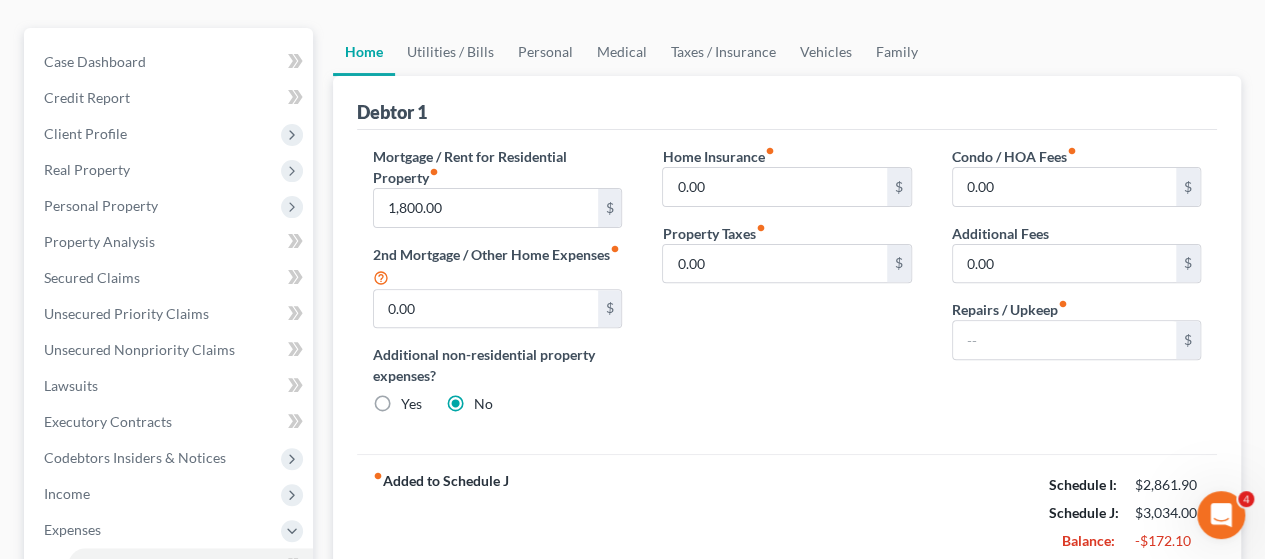 click on "Mortgage / Rent for Residential Property  fiber_manual_record [AMOUNT] $ 2nd Mortgage / Other Home Expenses  fiber_manual_record   [AMOUNT] $ Additional non-residential property expenses? Yes No" at bounding box center [497, 288] 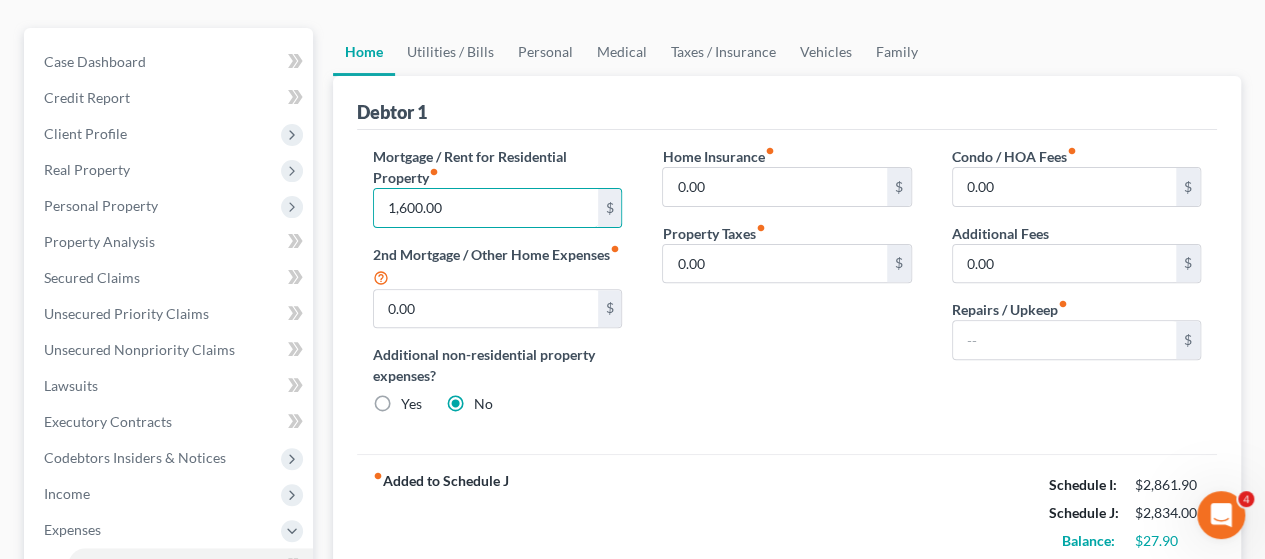type on "1,600.00" 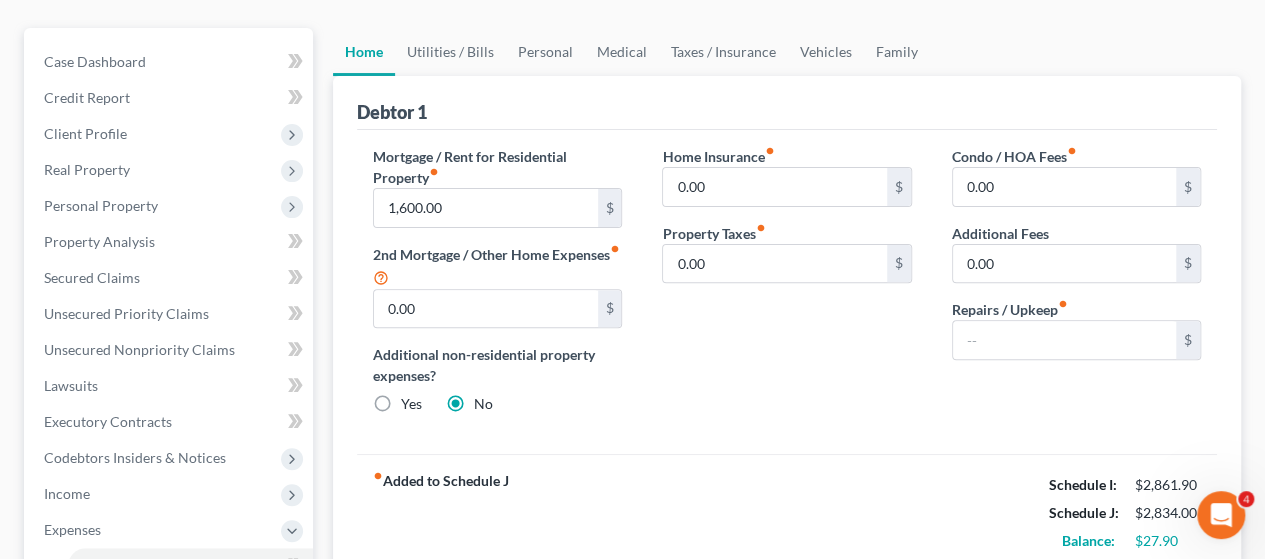 click on "Home Insurance  fiber_manual_record 0.00 $ Property Taxes  fiber_manual_record 0.00 $" at bounding box center (786, 288) 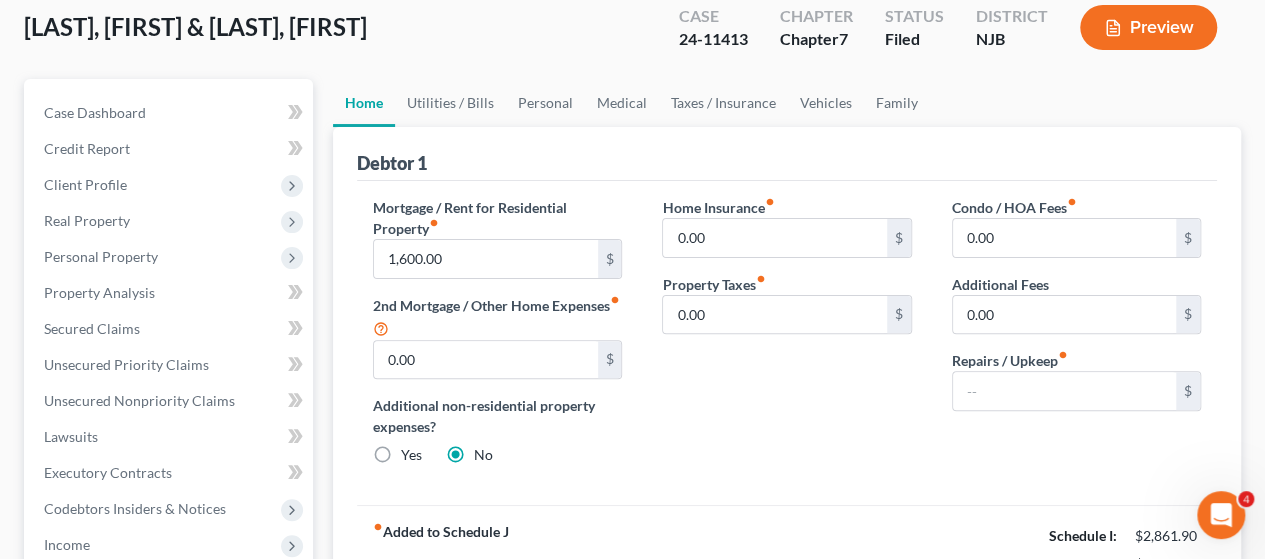 scroll, scrollTop: 100, scrollLeft: 0, axis: vertical 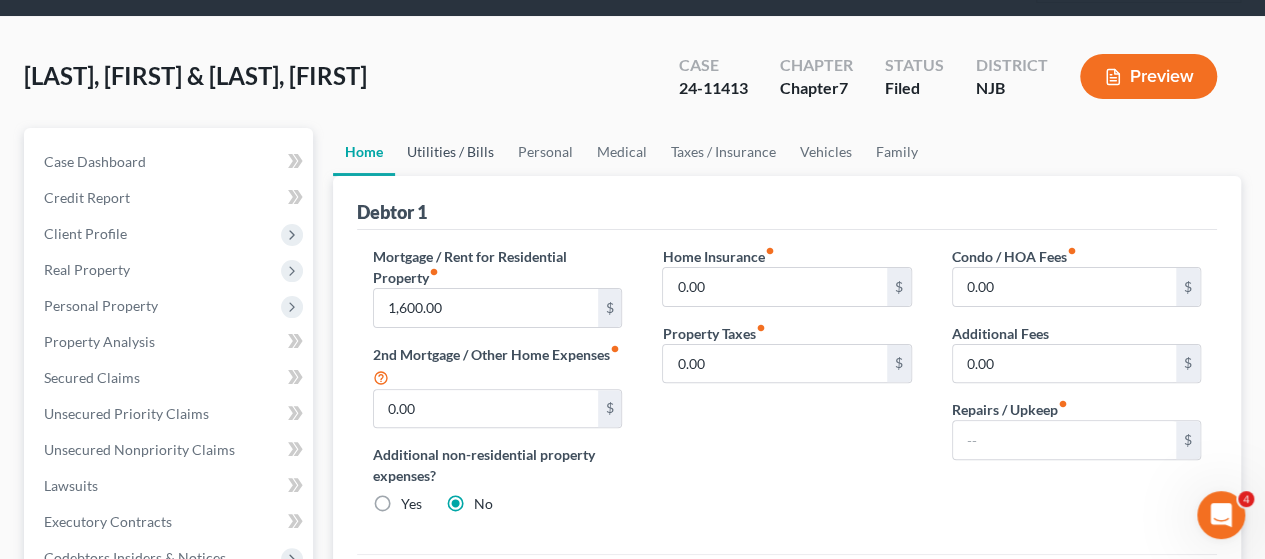 click on "Utilities / Bills" at bounding box center (450, 152) 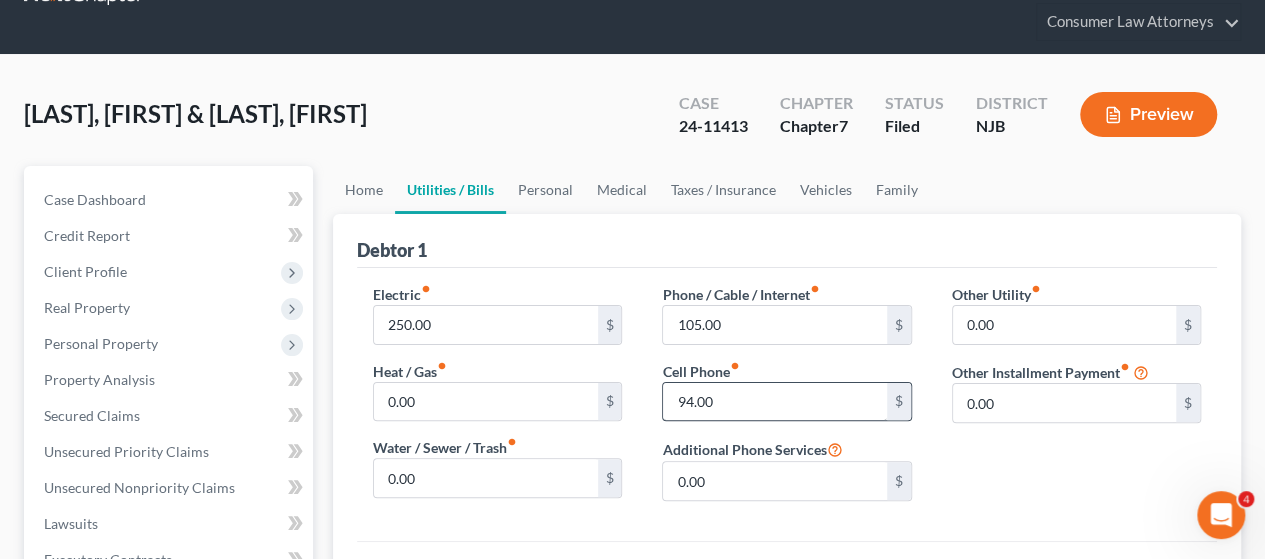scroll, scrollTop: 200, scrollLeft: 0, axis: vertical 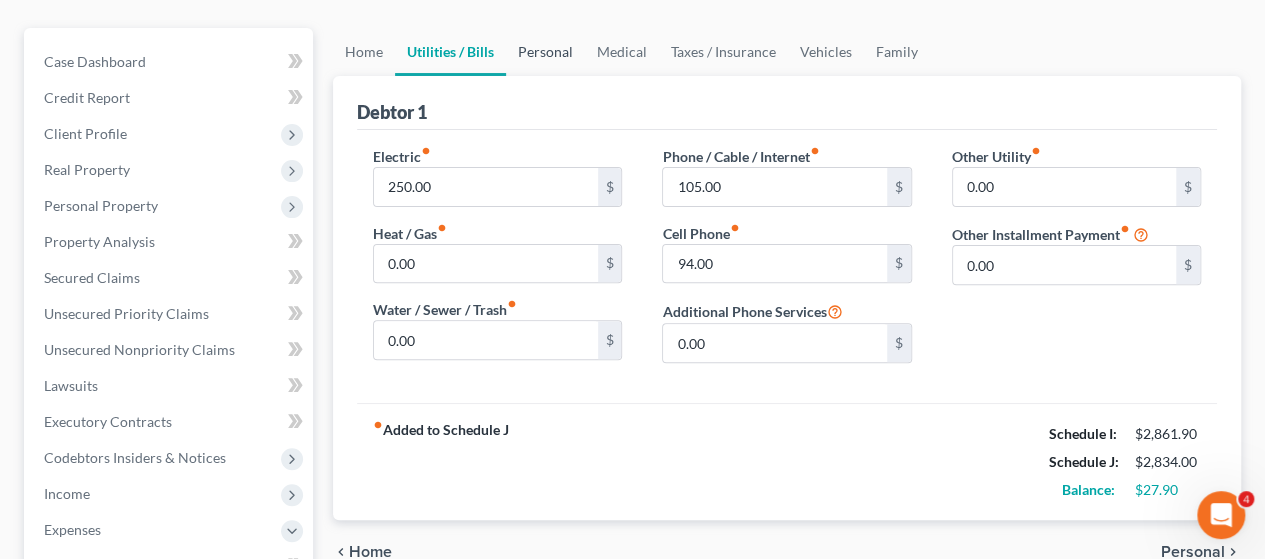 click on "Personal" at bounding box center (545, 52) 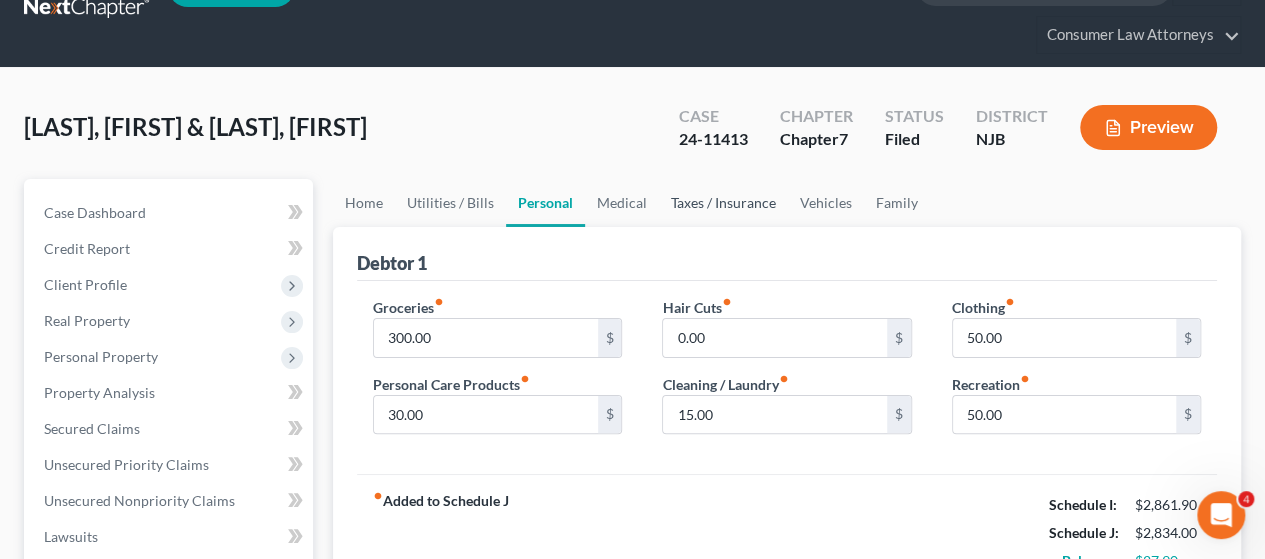 scroll, scrollTop: 100, scrollLeft: 0, axis: vertical 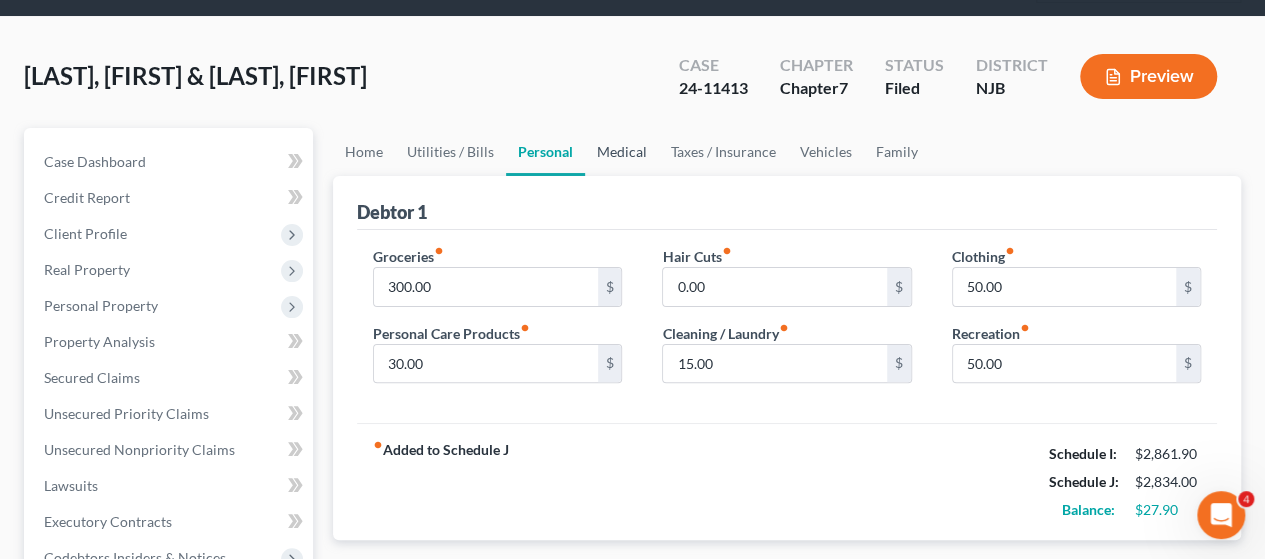 click on "Medical" at bounding box center (622, 152) 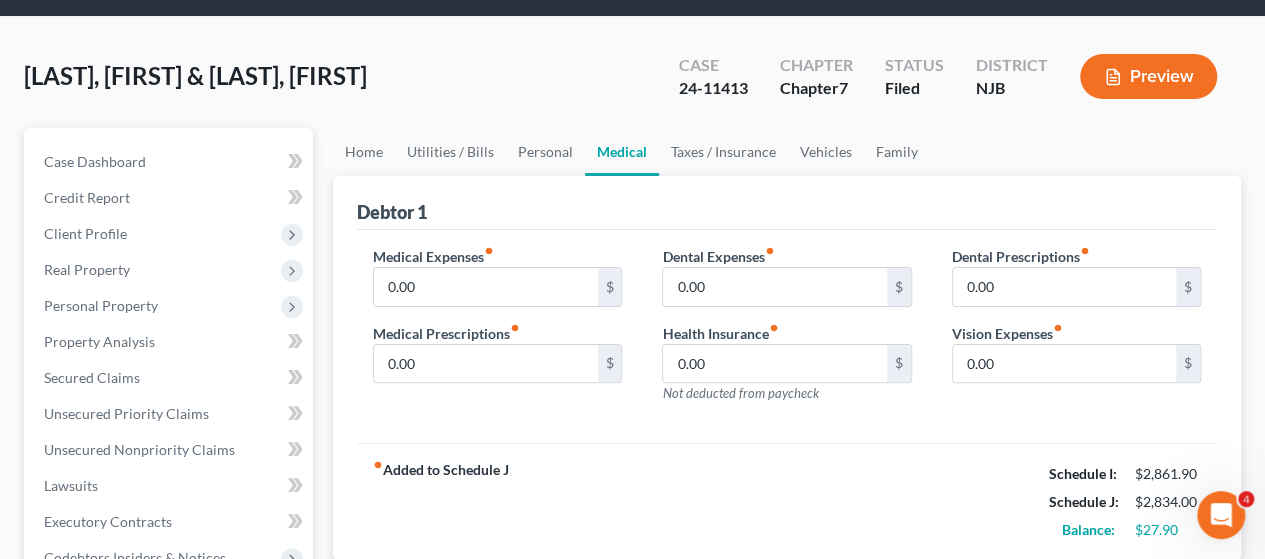 scroll, scrollTop: 0, scrollLeft: 0, axis: both 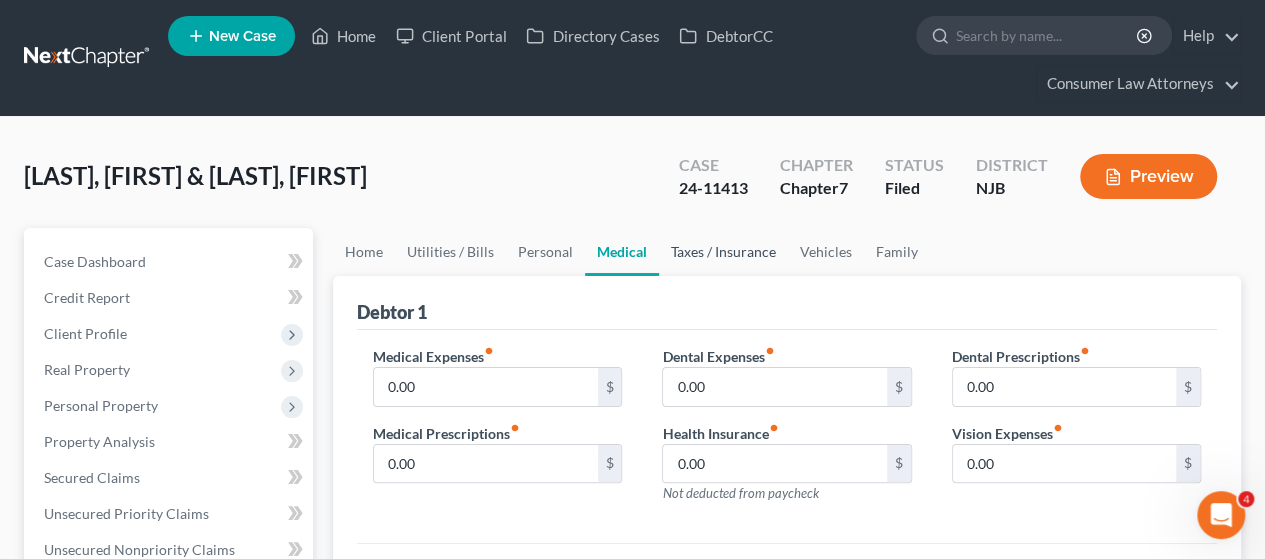 click on "Taxes / Insurance" at bounding box center (723, 252) 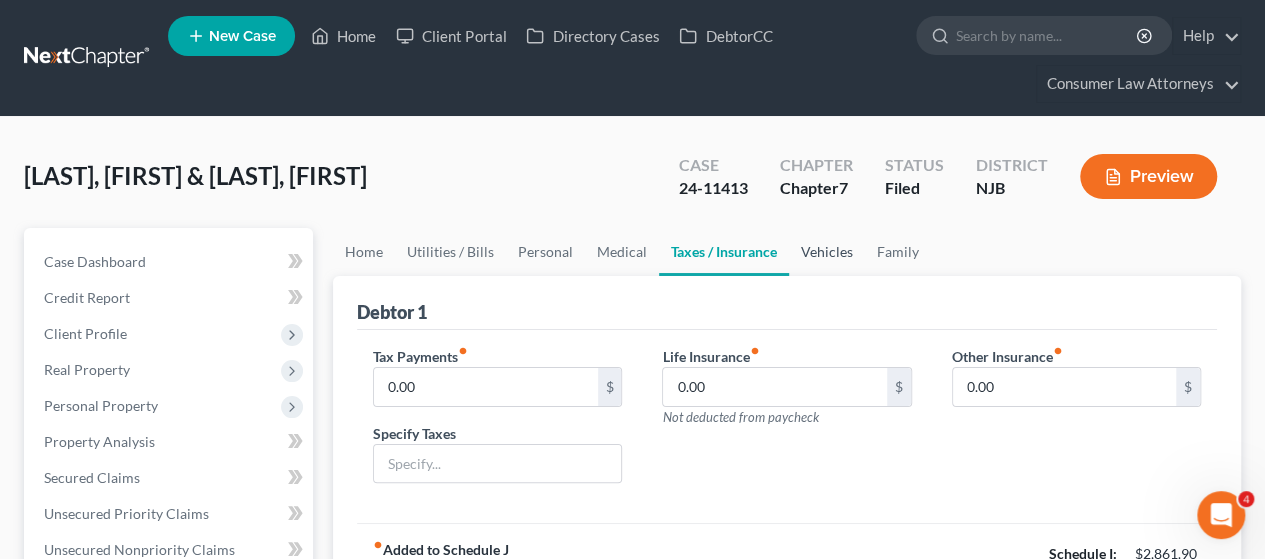 click on "Vehicles" at bounding box center (827, 252) 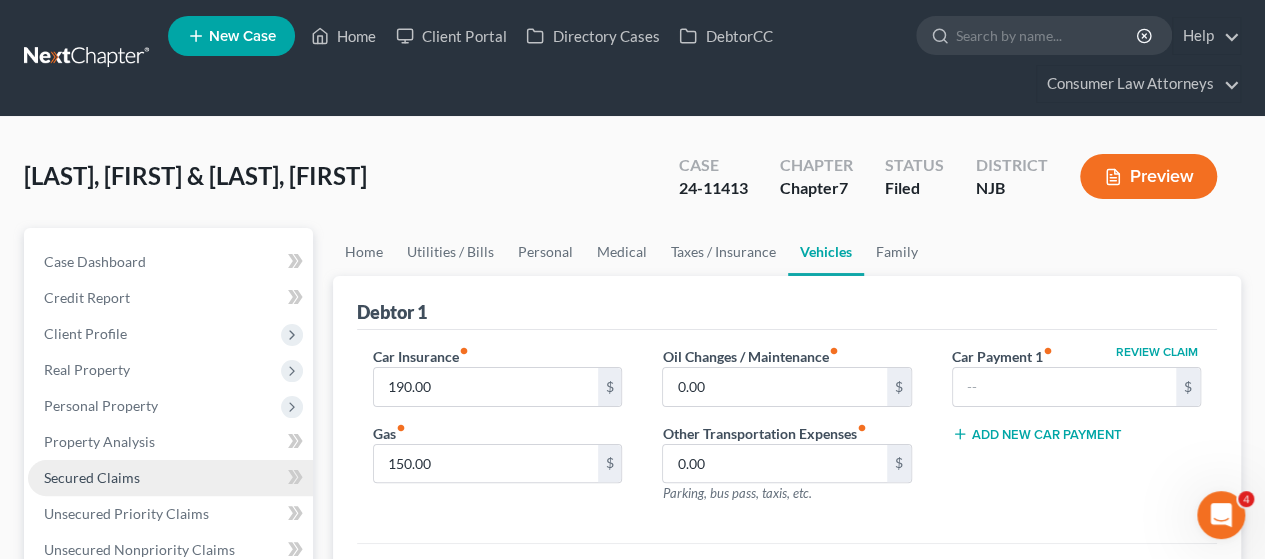 click on "Secured Claims" at bounding box center [92, 477] 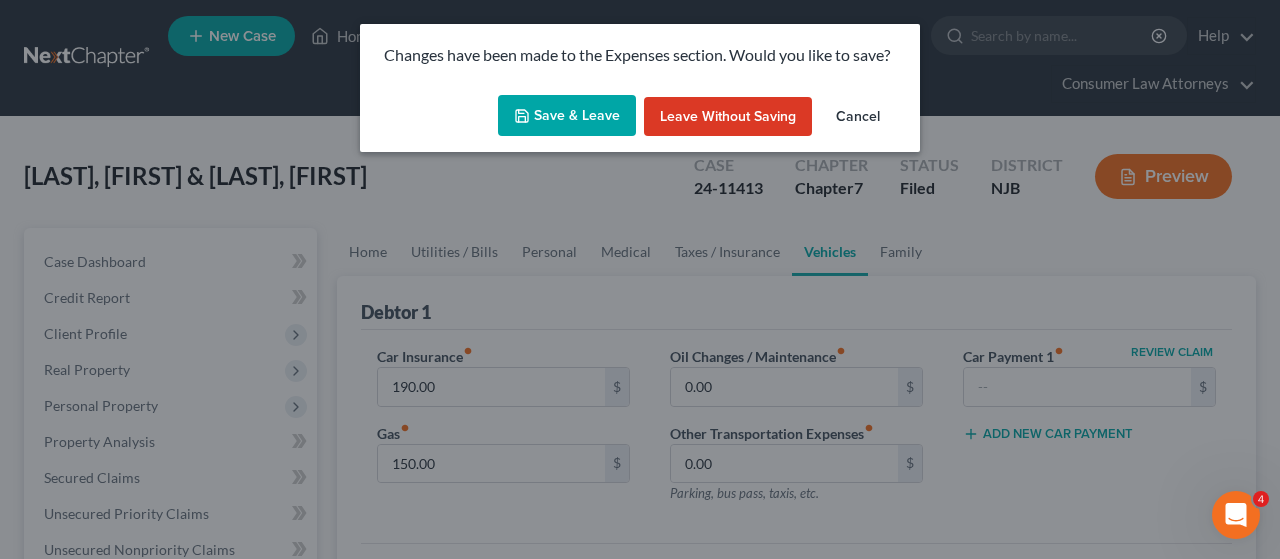 click on "Save & Leave" at bounding box center [567, 116] 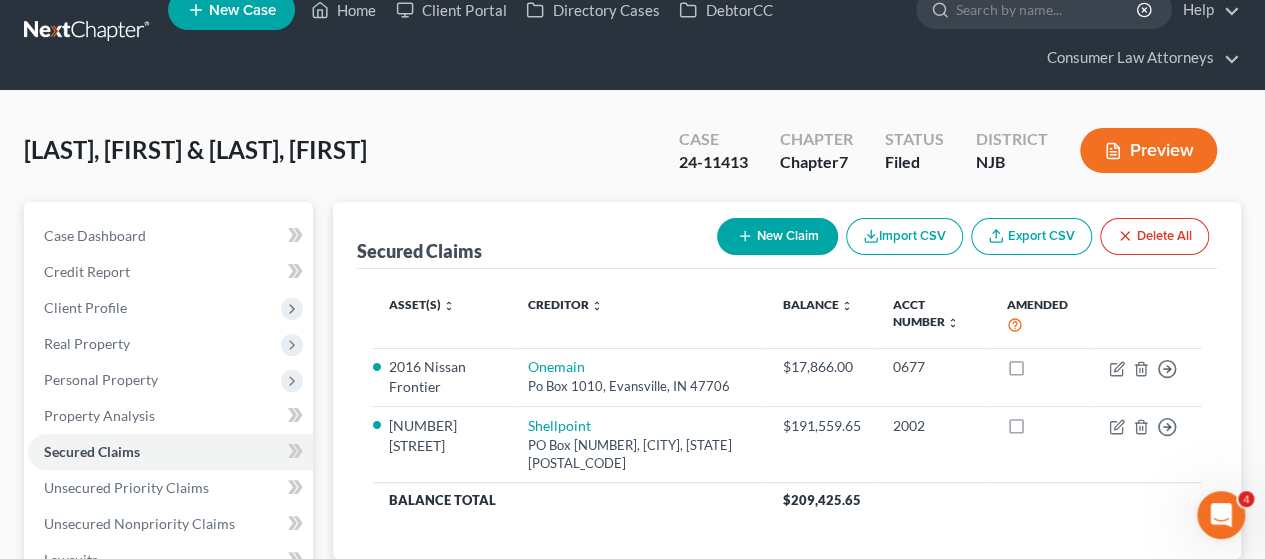 scroll, scrollTop: 100, scrollLeft: 0, axis: vertical 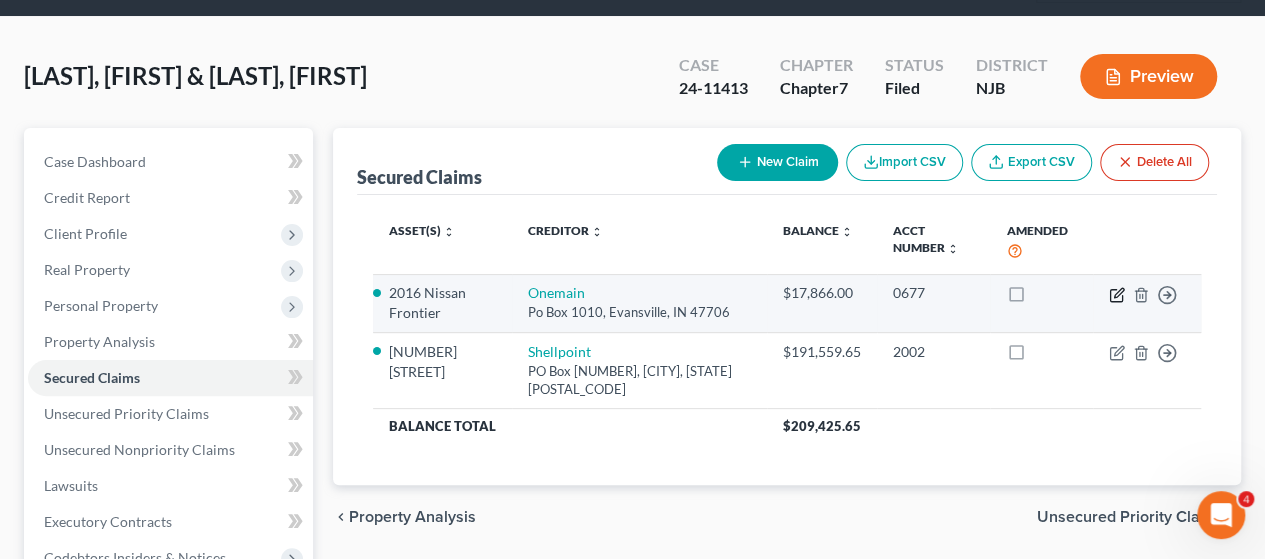 click 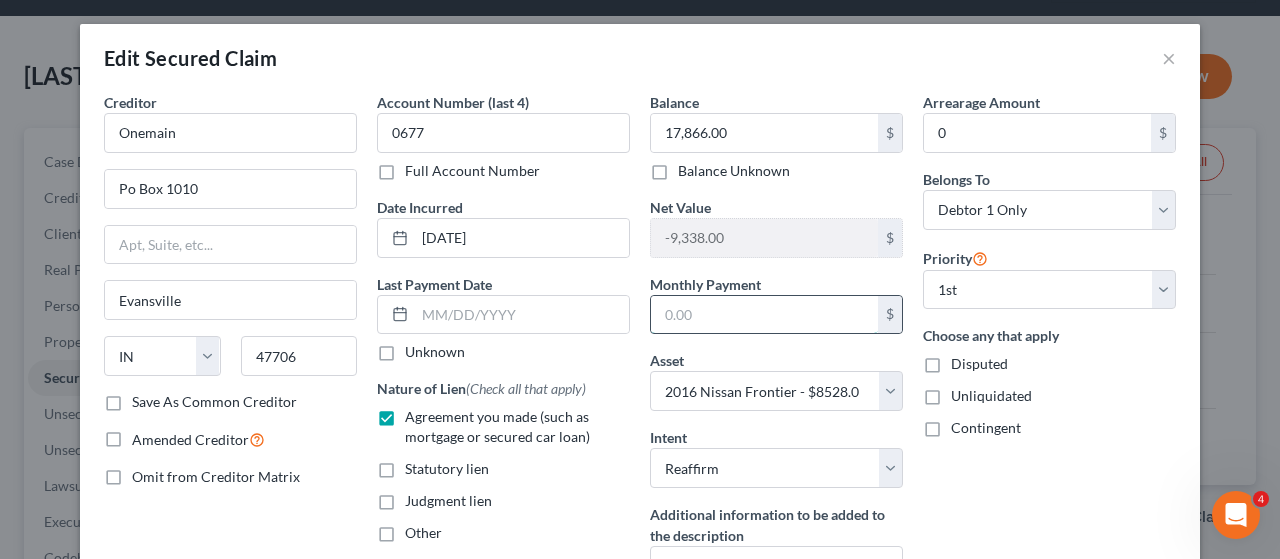 click at bounding box center (764, 315) 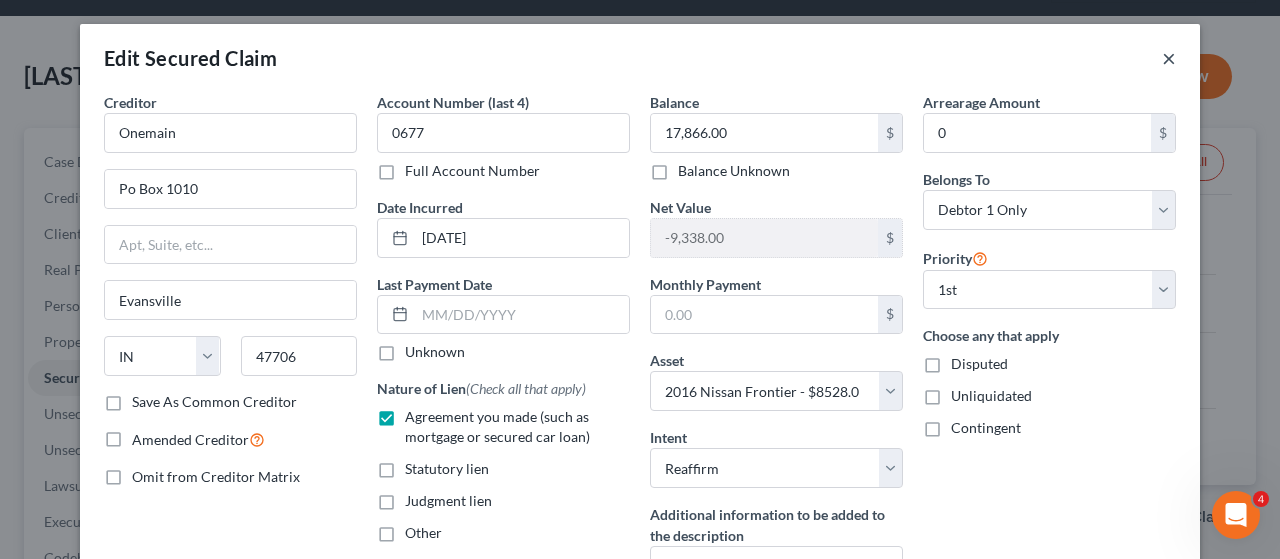 click on "×" at bounding box center [1169, 58] 